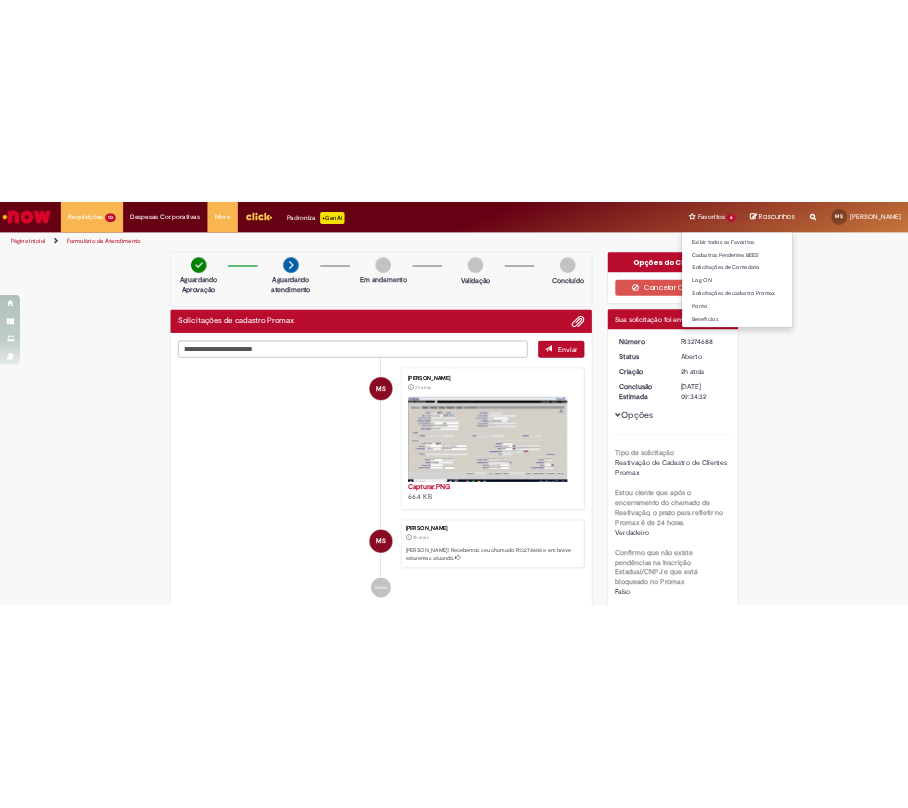 scroll, scrollTop: 0, scrollLeft: 0, axis: both 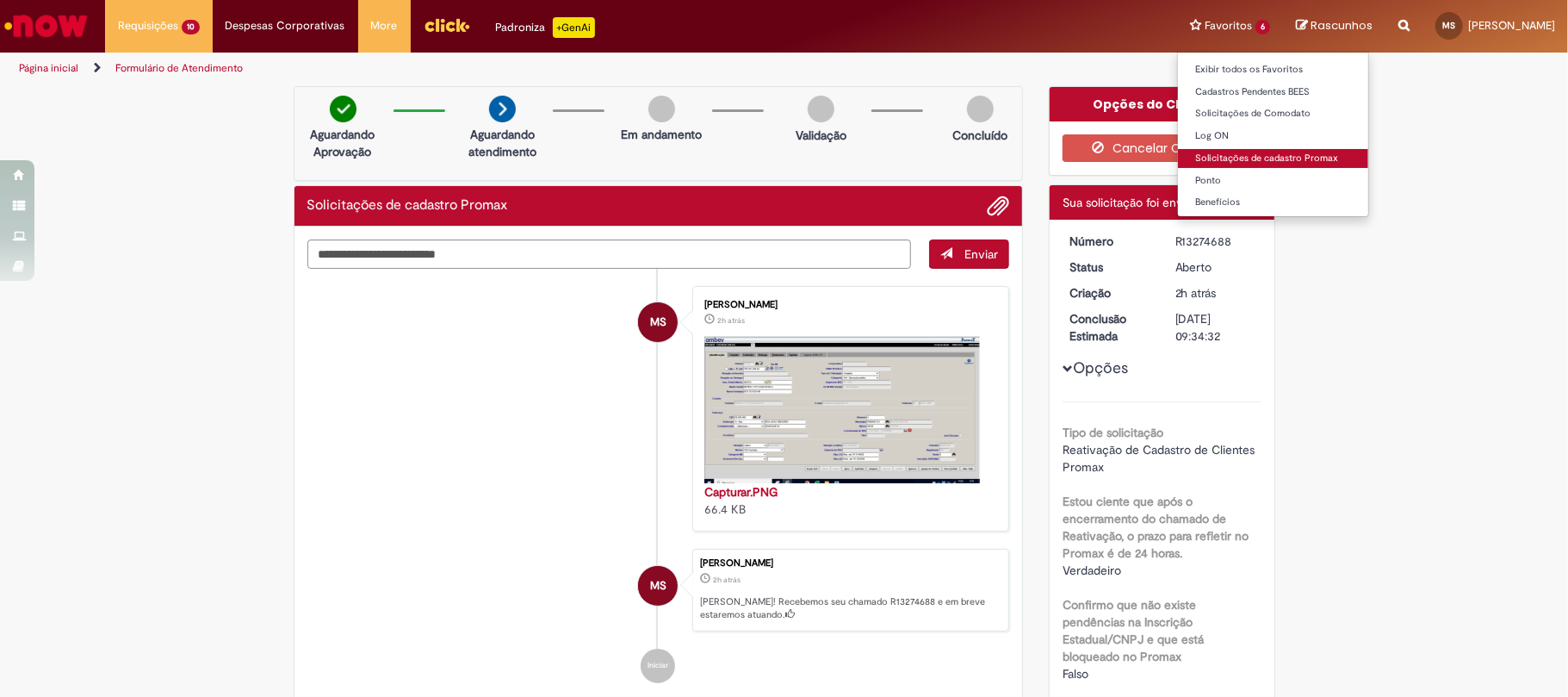 click on "Solicitações de cadastro Promax" at bounding box center (1273, 159) 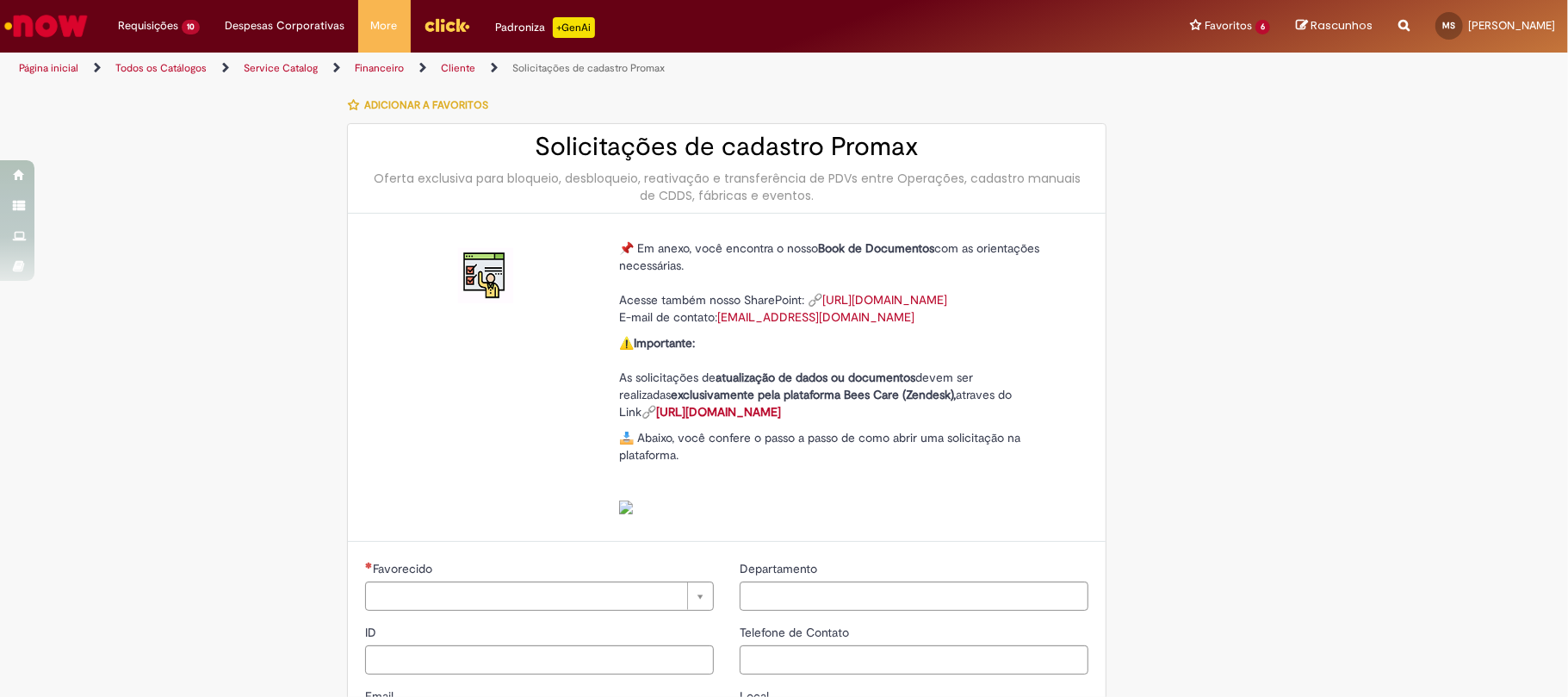 type on "********" 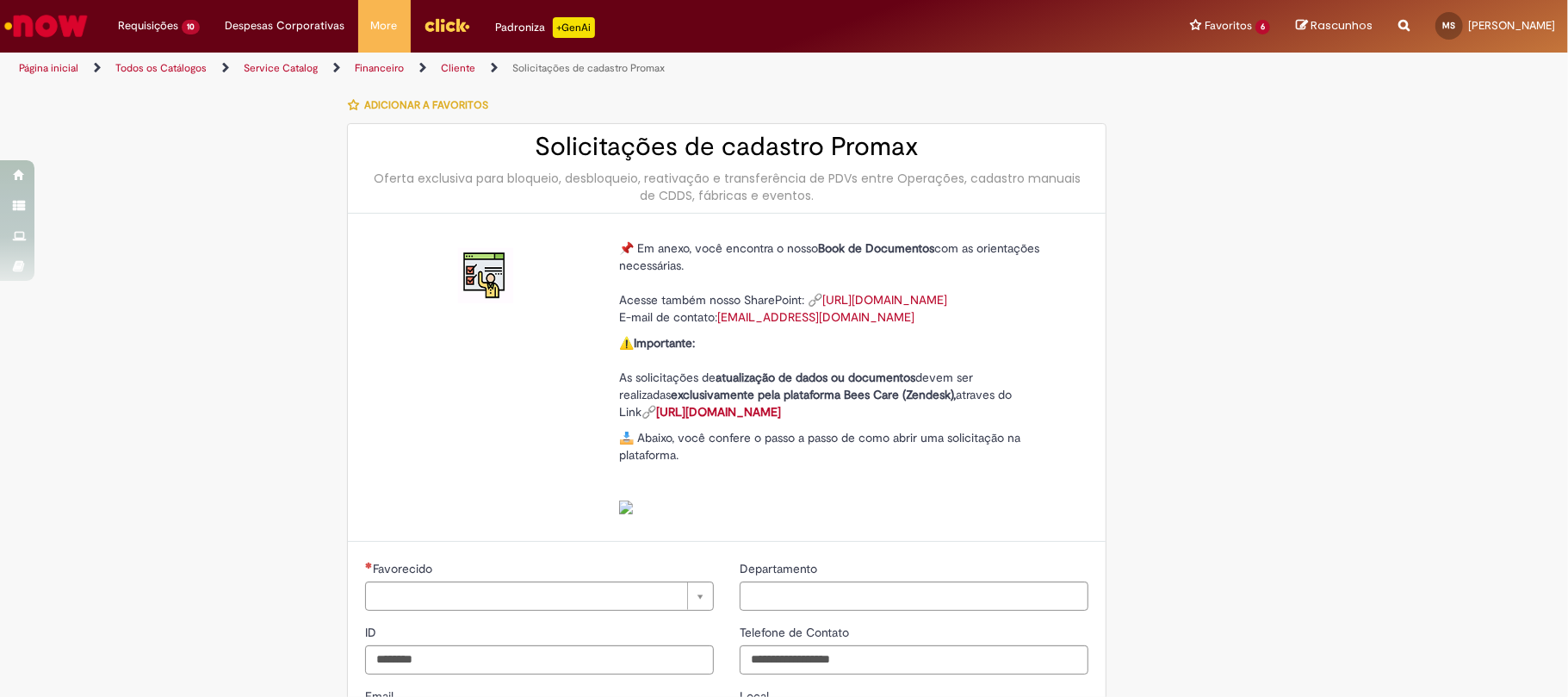 type on "**********" 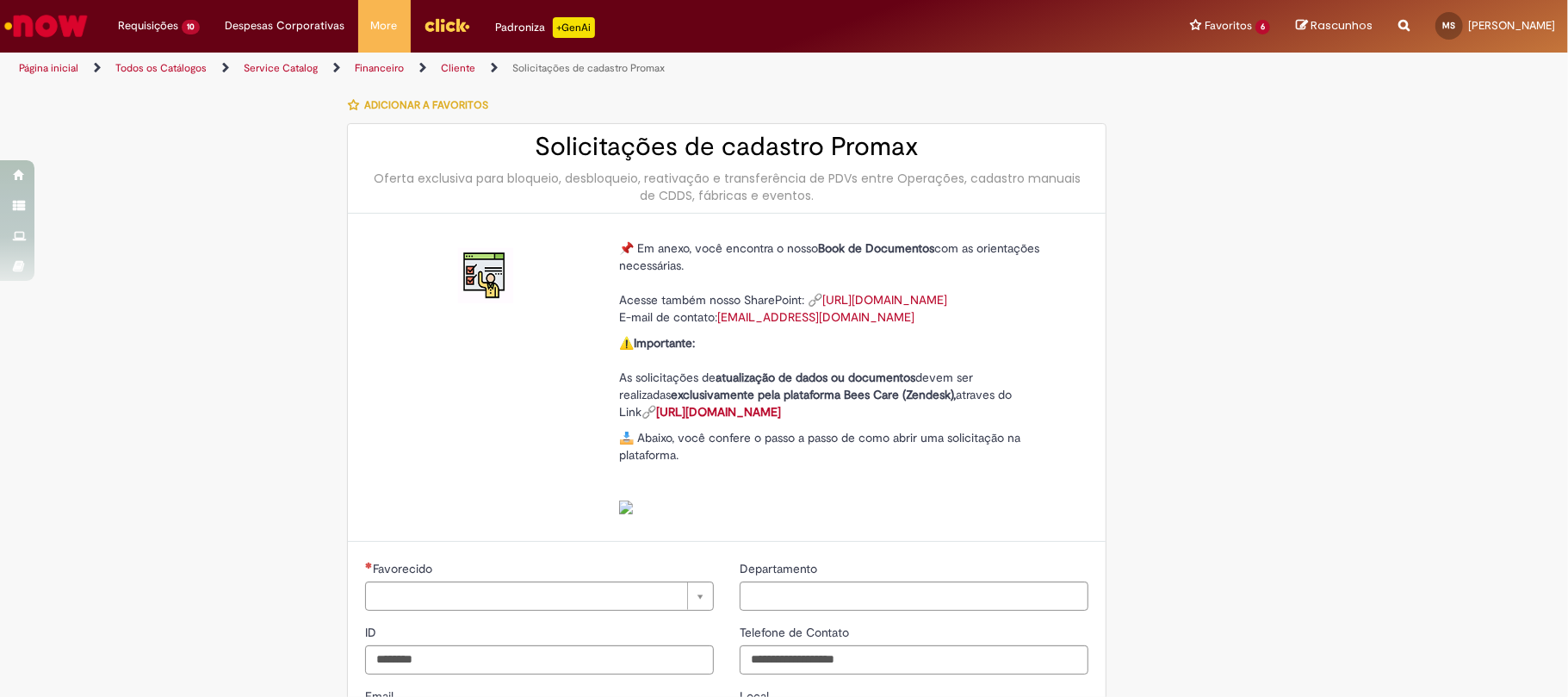 type on "**********" 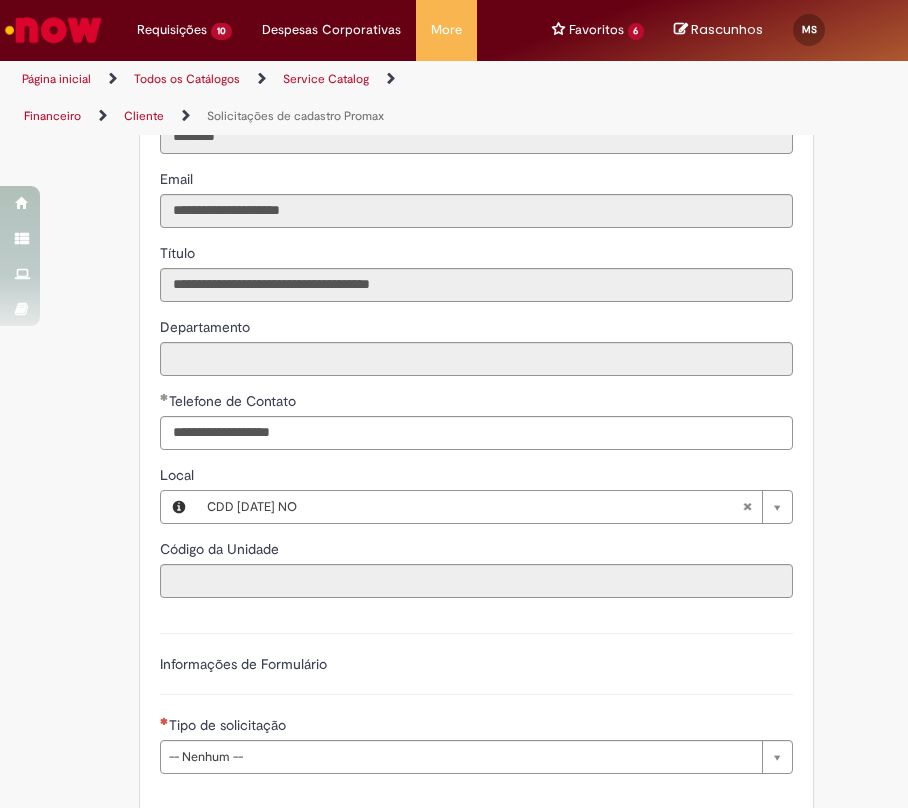 scroll, scrollTop: 889, scrollLeft: 0, axis: vertical 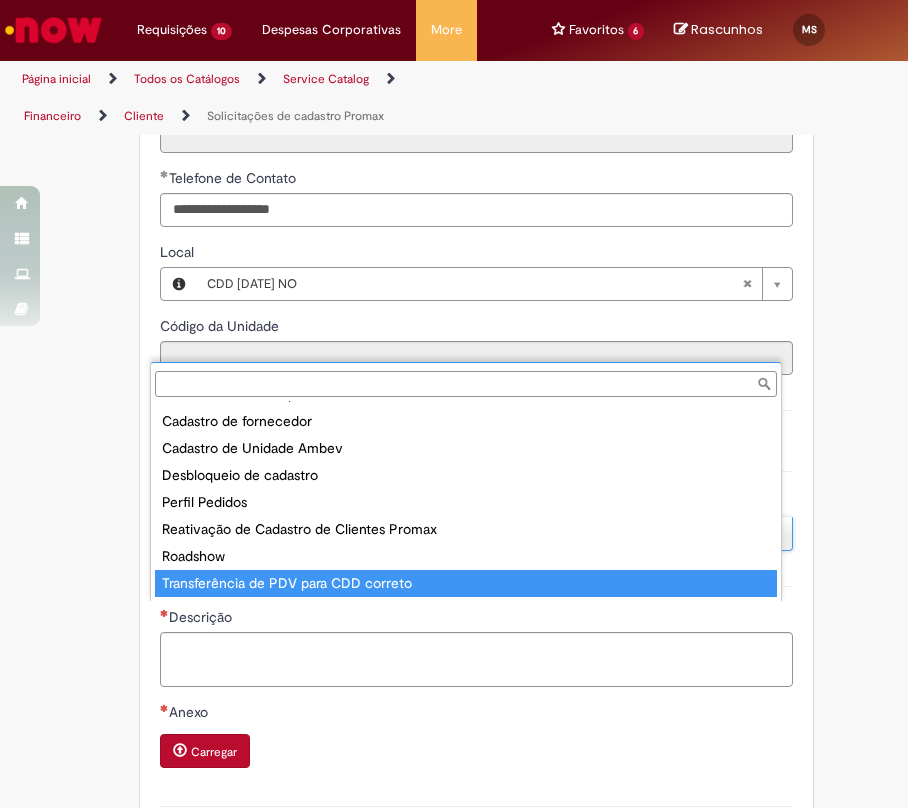 type on "**********" 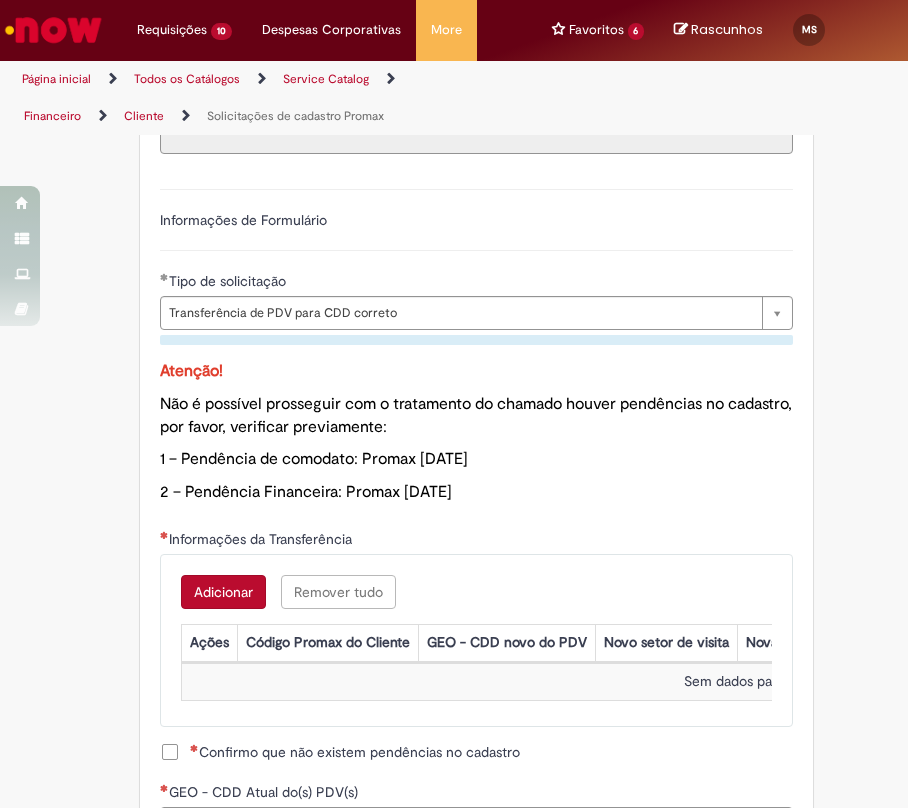 scroll, scrollTop: 1222, scrollLeft: 0, axis: vertical 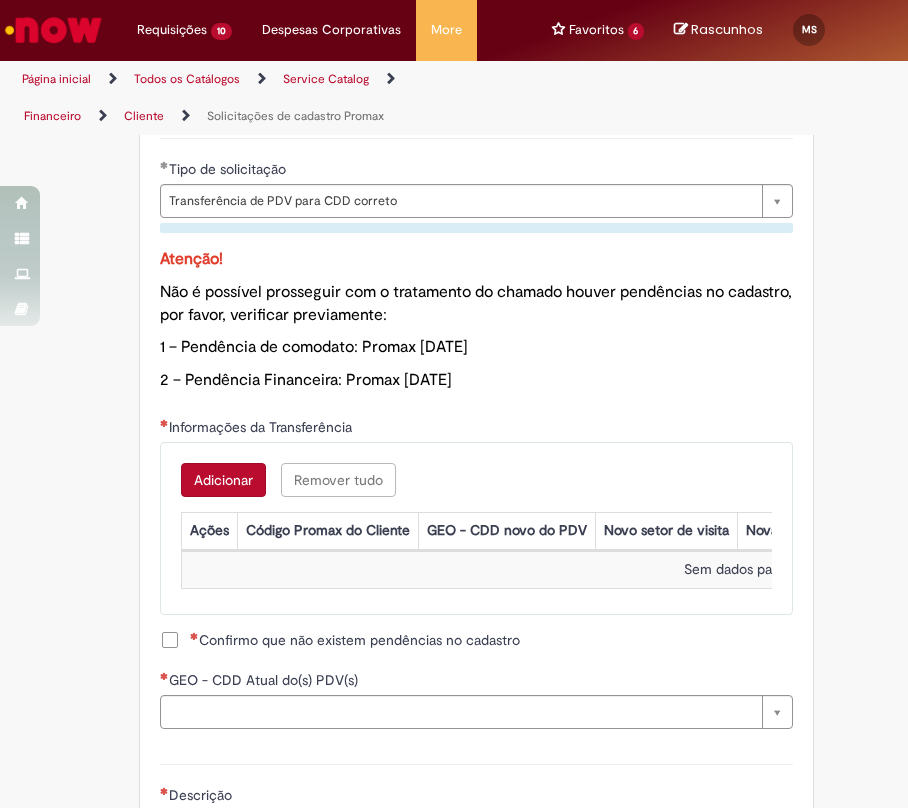 click on "Adicionar" at bounding box center (223, 480) 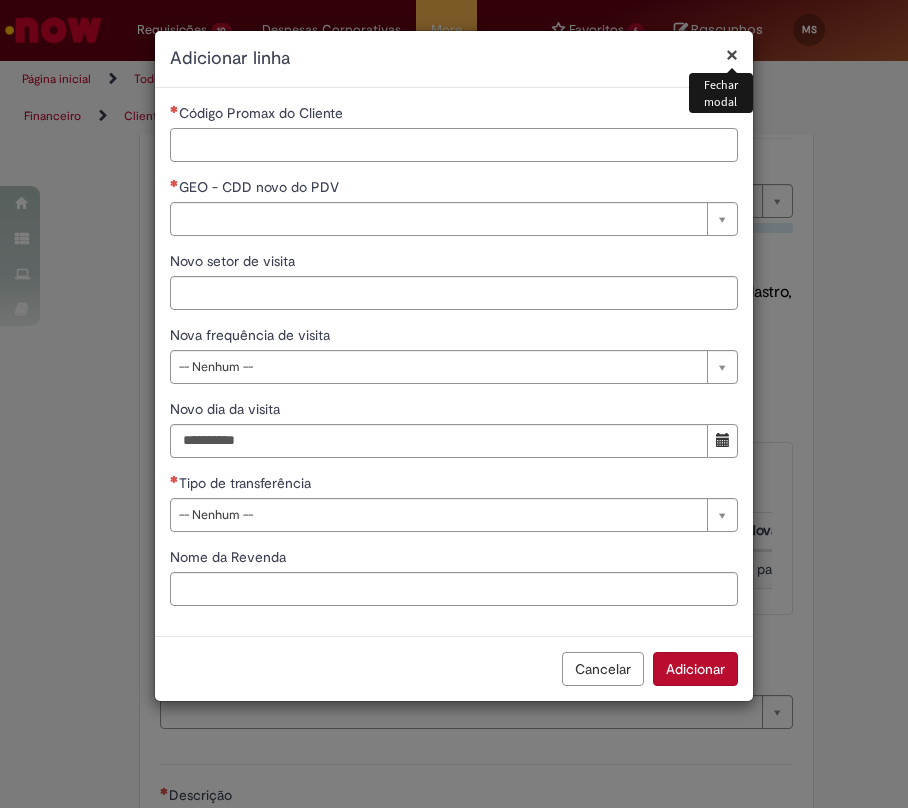 click on "Código Promax do Cliente" at bounding box center (454, 145) 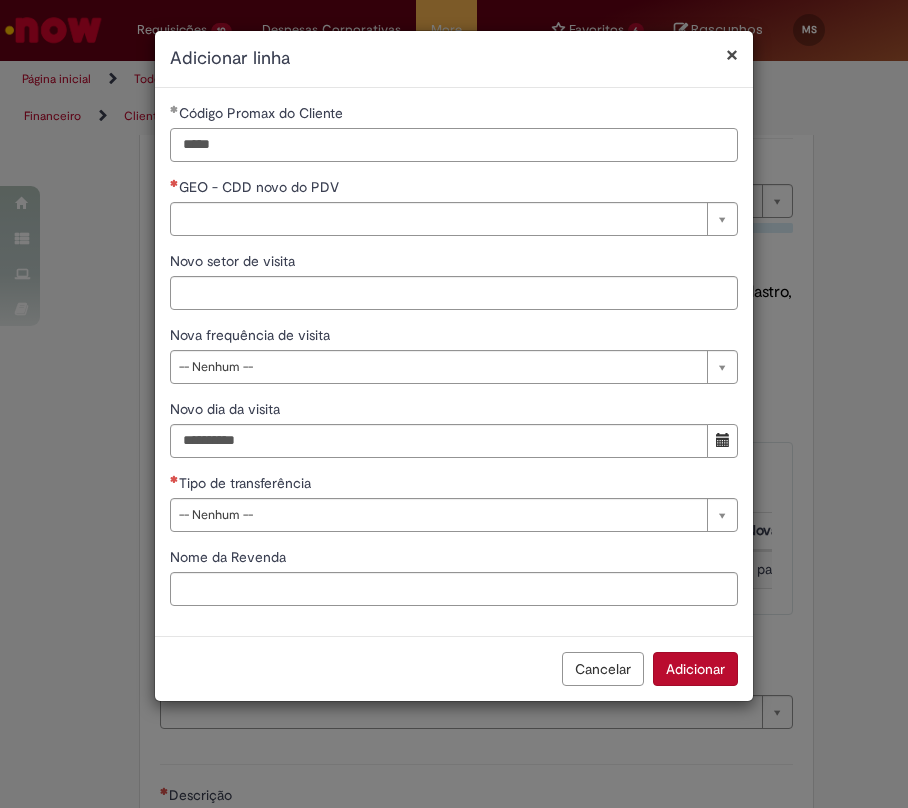 type on "*****" 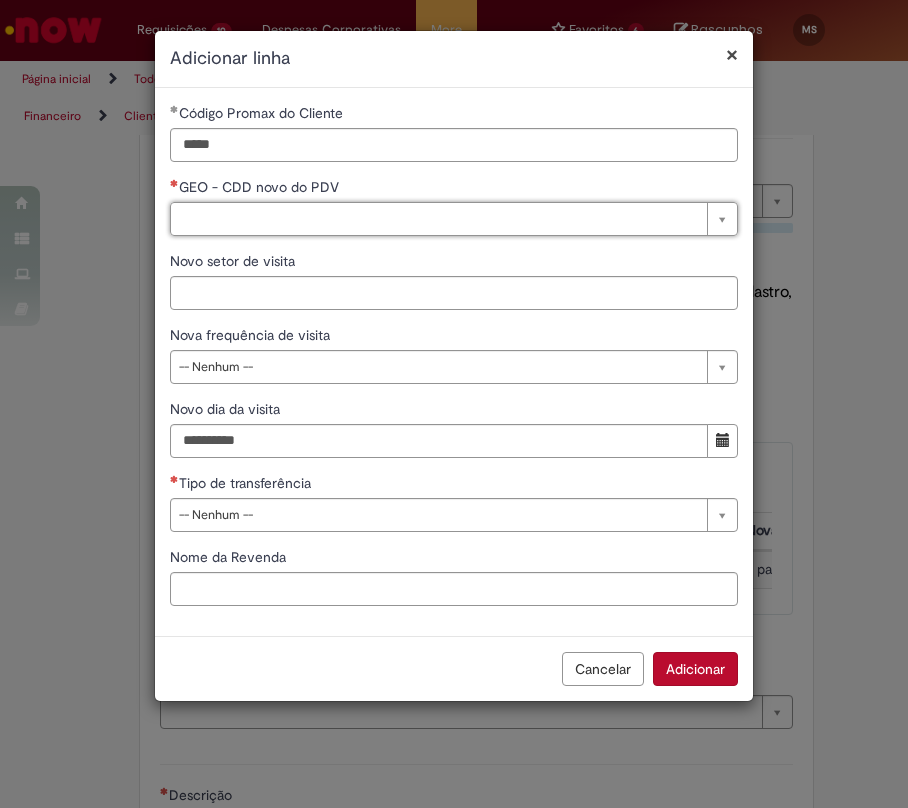 type on "*" 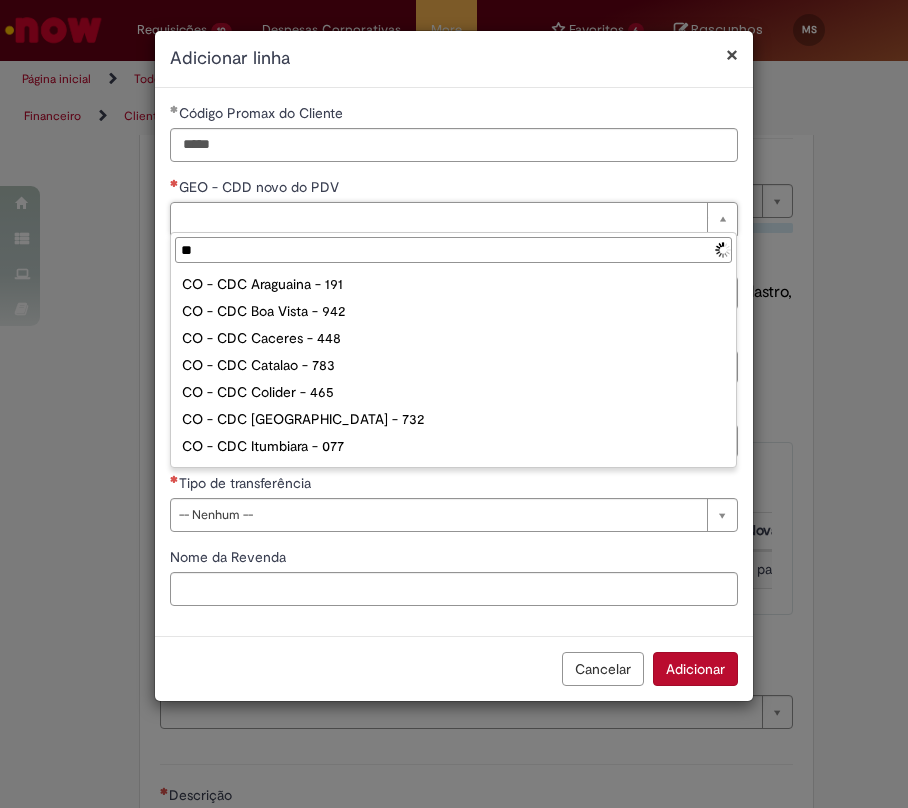 type on "***" 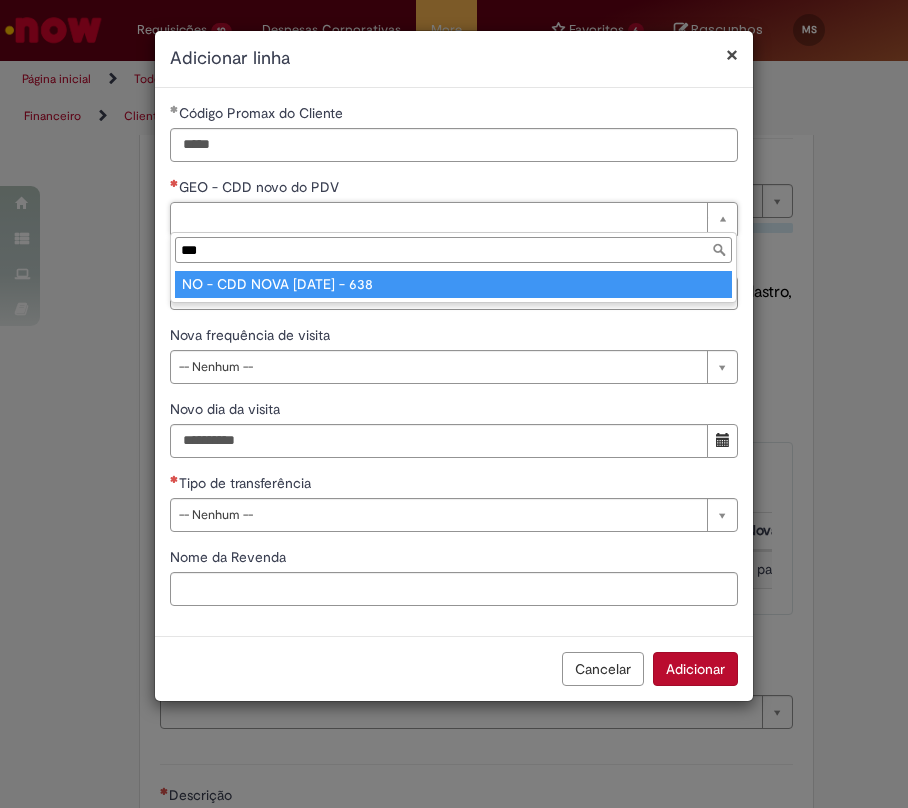type on "**********" 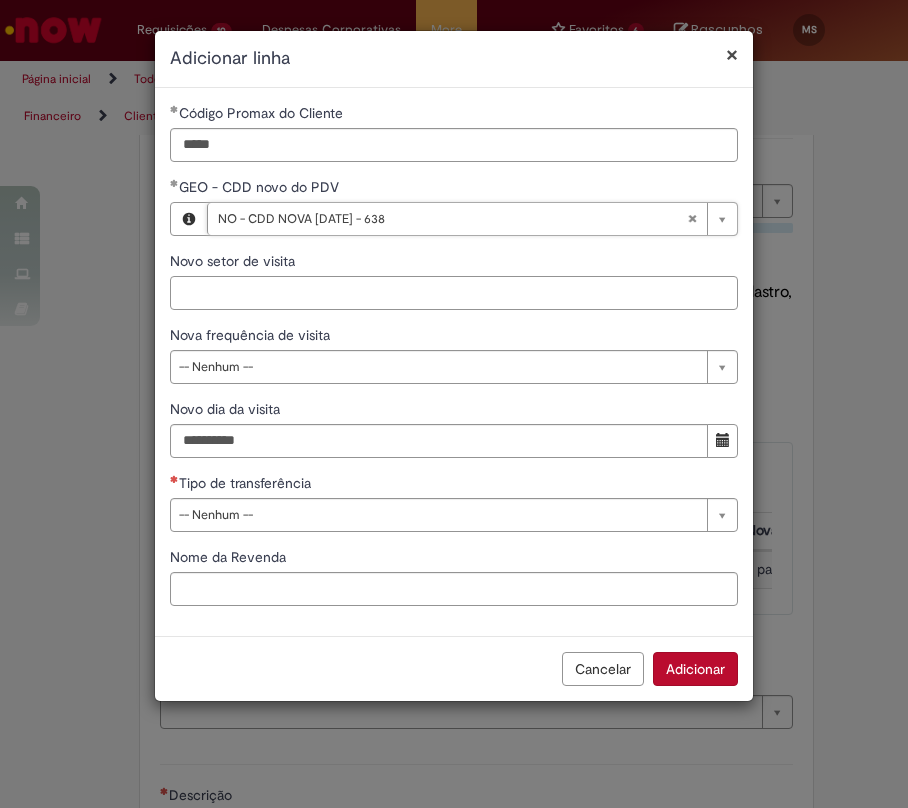 click on "Novo setor de visita" at bounding box center (454, 293) 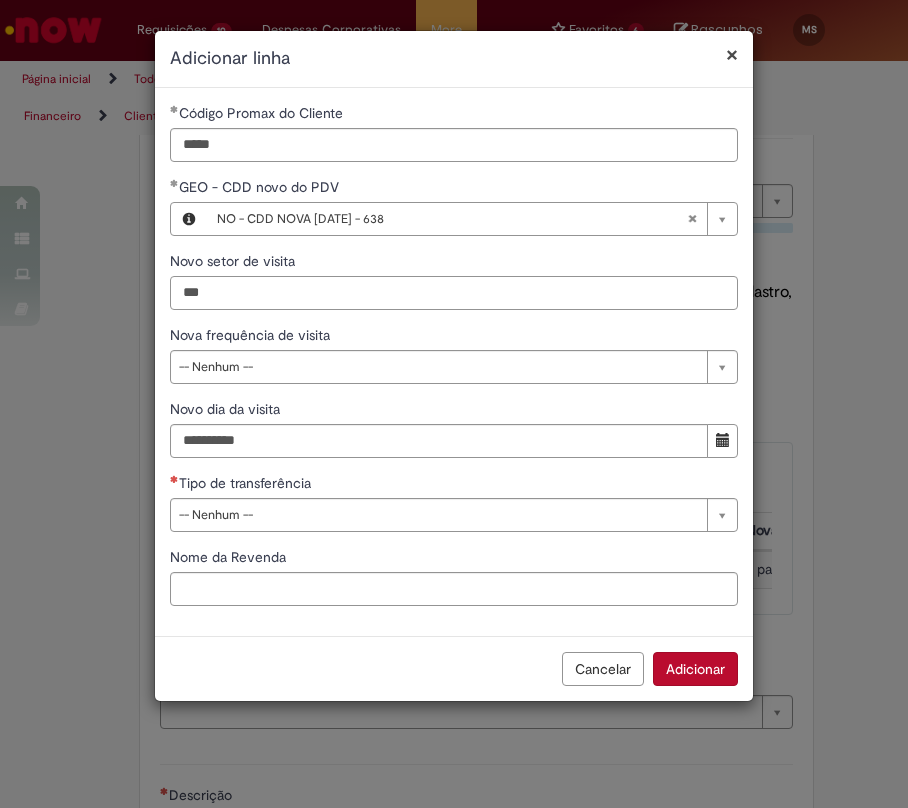 type on "***" 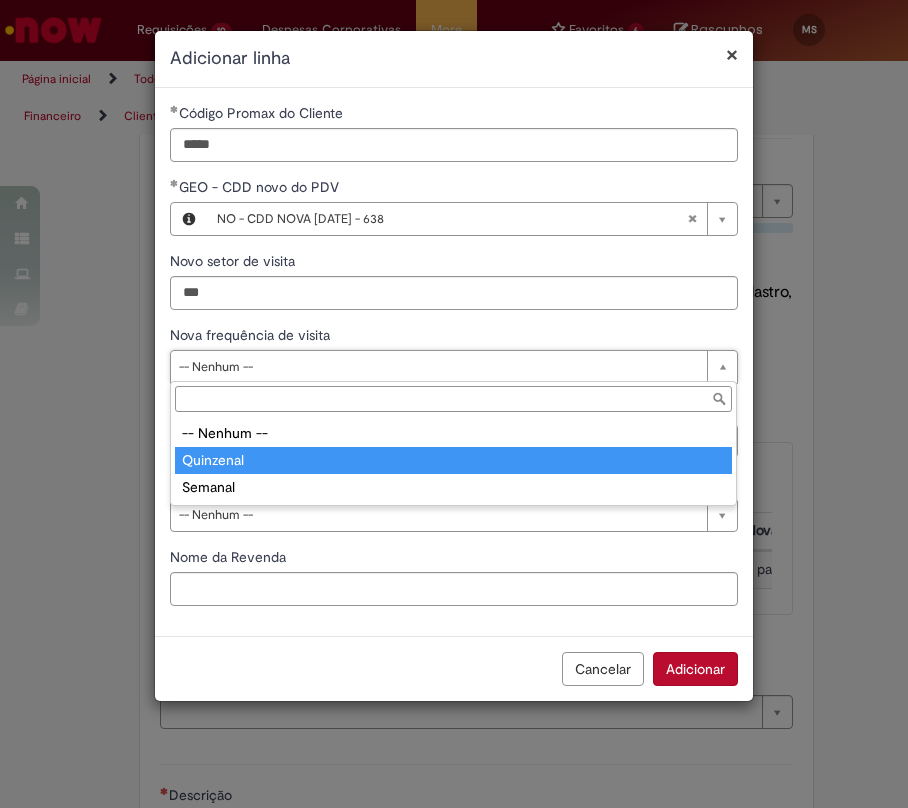 type on "*********" 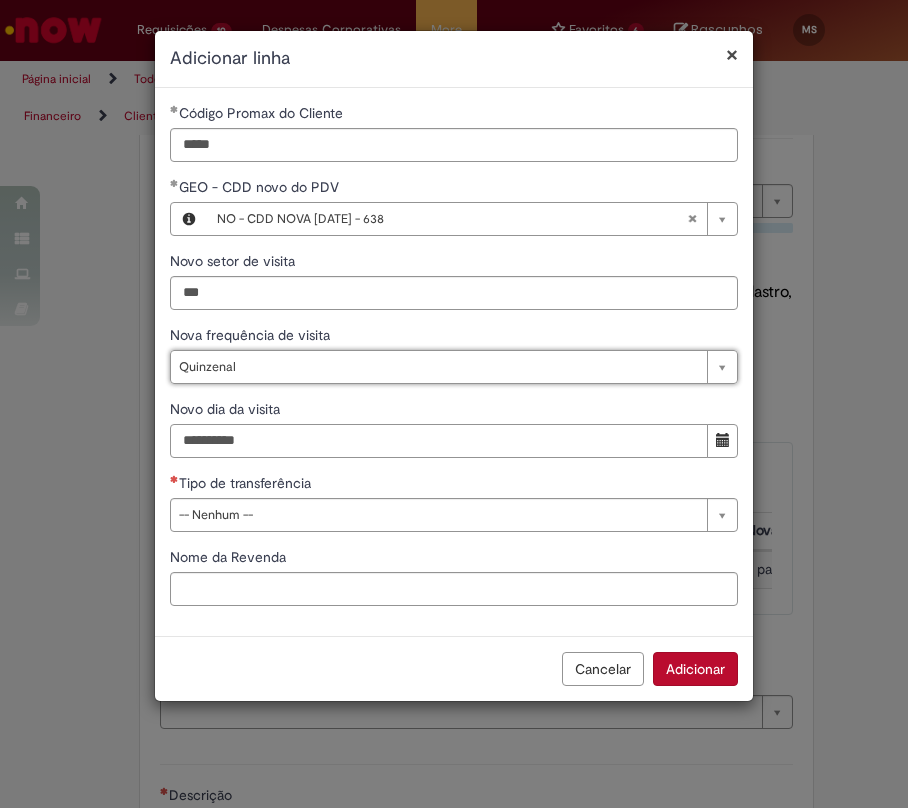 click on "Novo dia da visita" at bounding box center (439, 441) 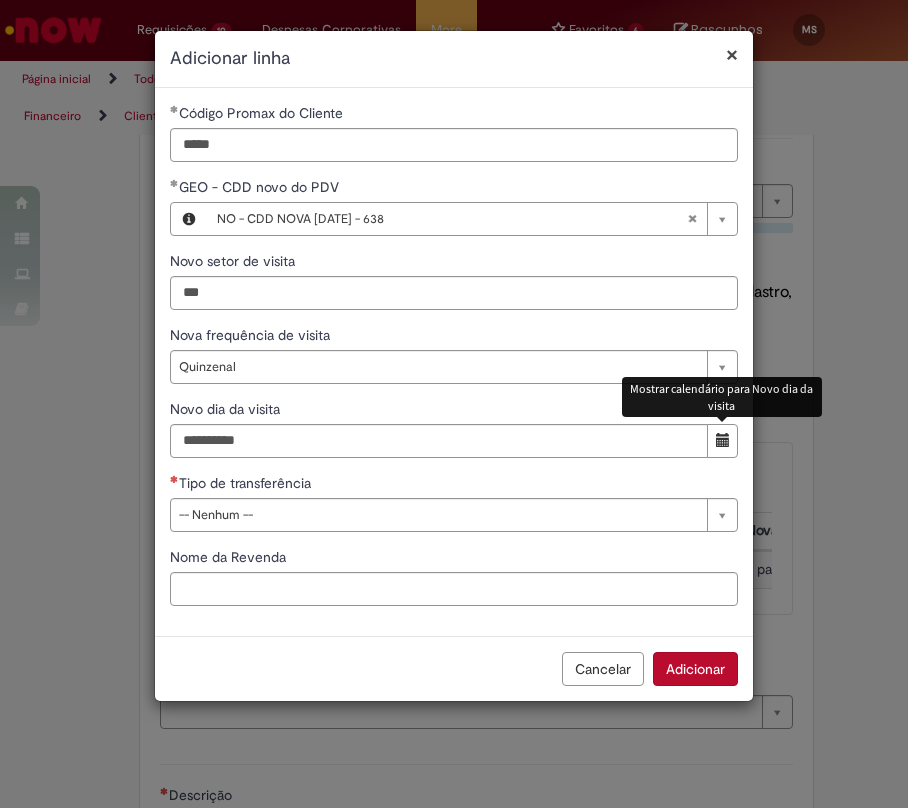 click at bounding box center [723, 440] 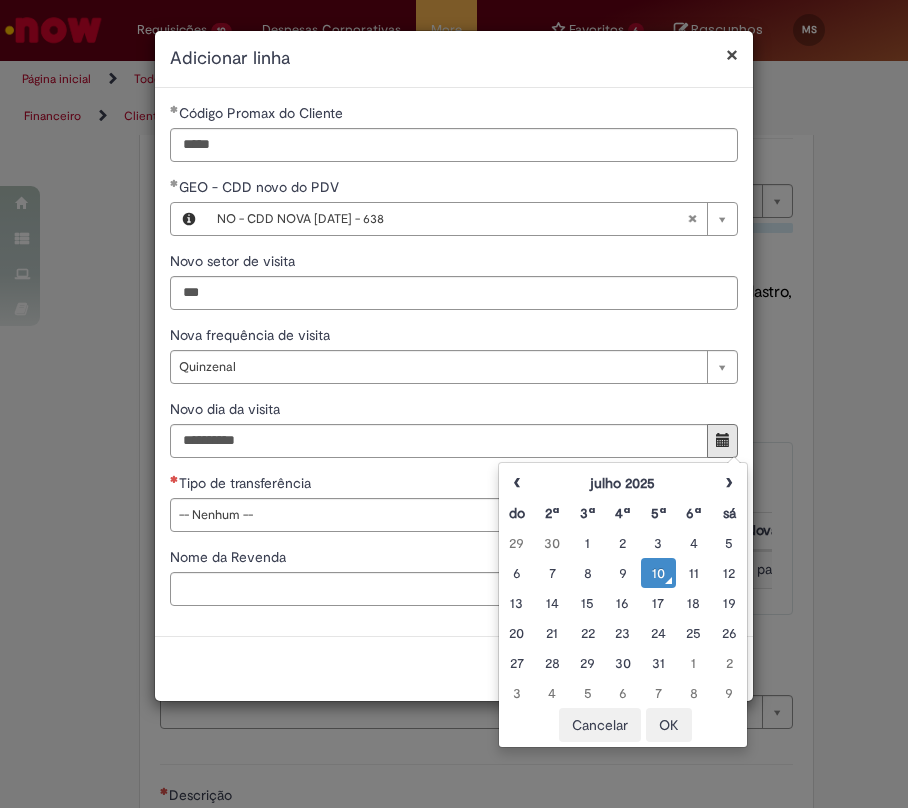 click on "10" at bounding box center [658, 573] 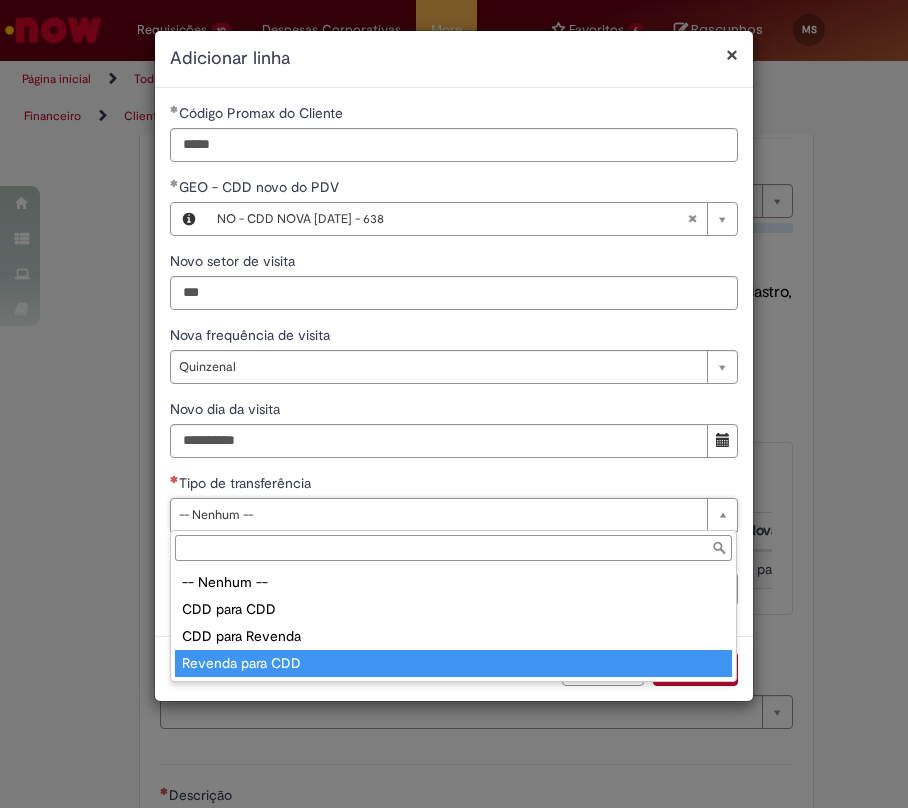 type on "**********" 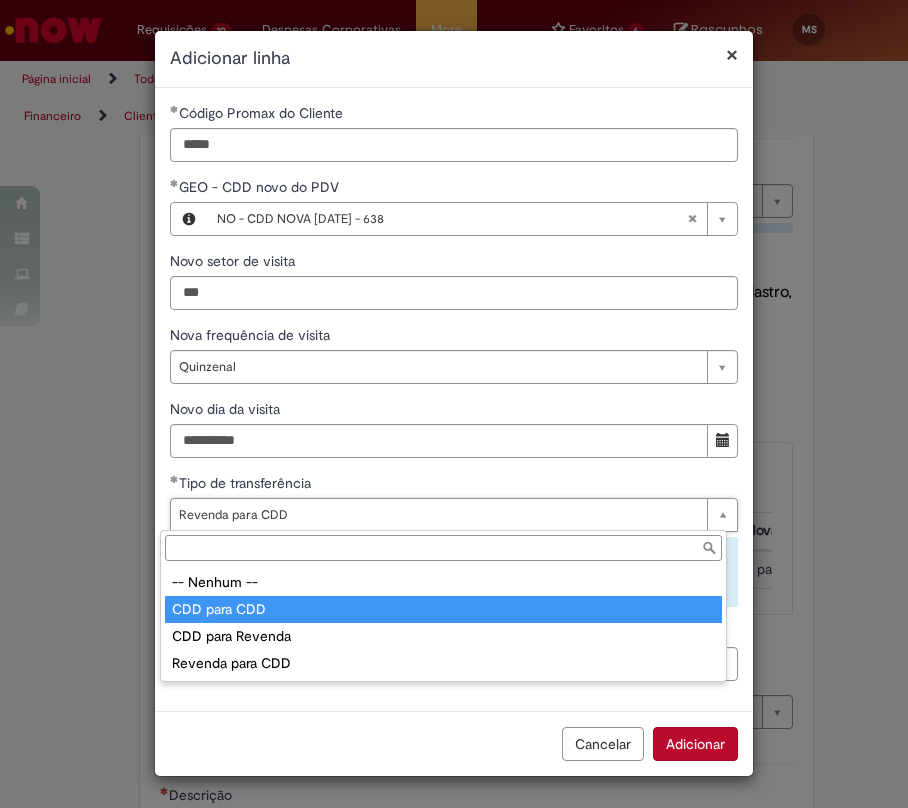 type on "**********" 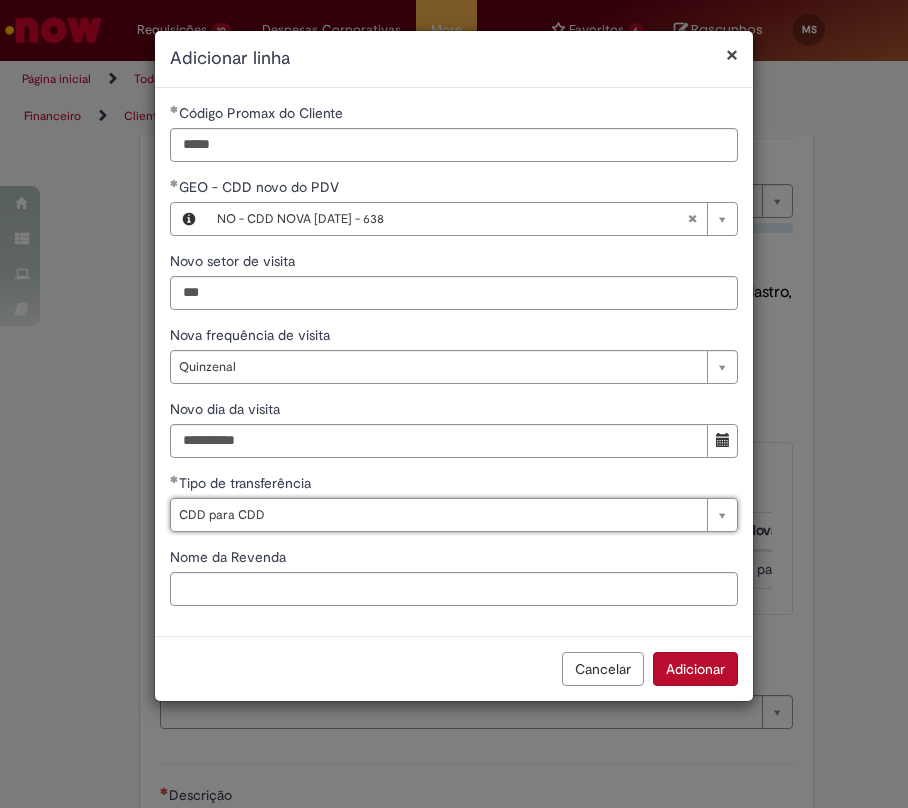 click on "Adicionar" at bounding box center (695, 669) 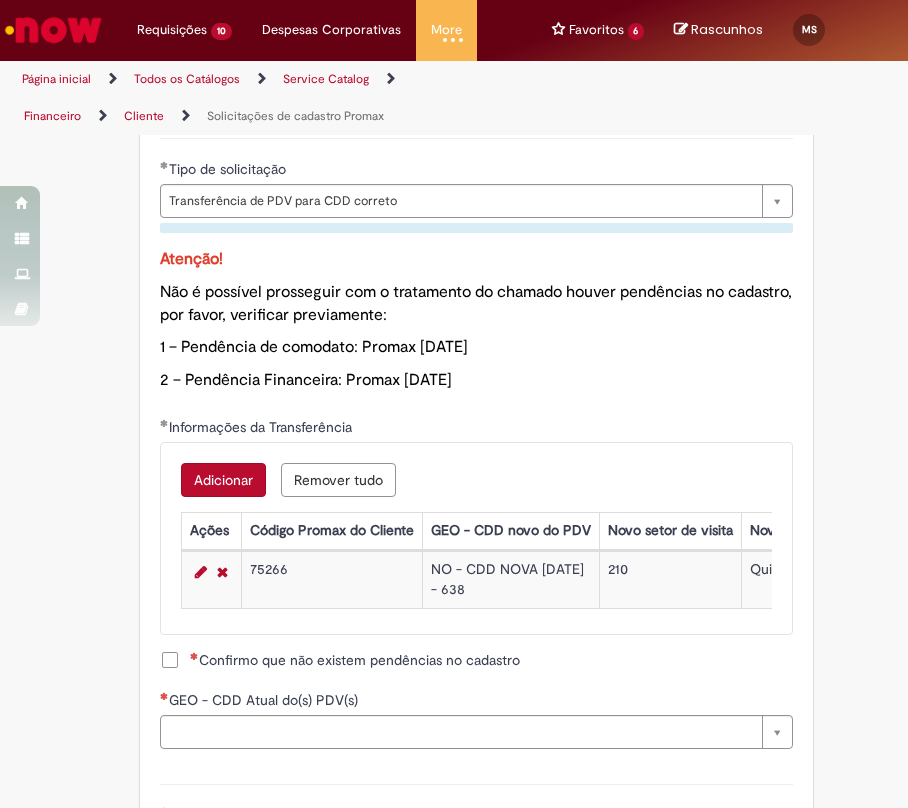 scroll, scrollTop: 0, scrollLeft: 0, axis: both 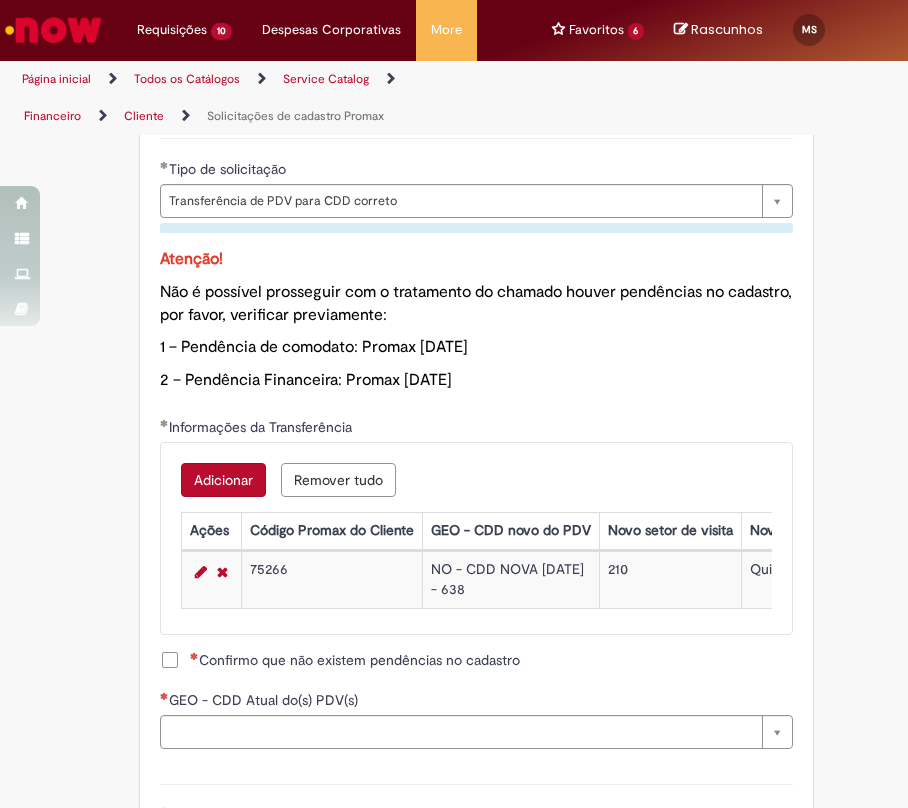 click on "Adicionar" at bounding box center (223, 480) 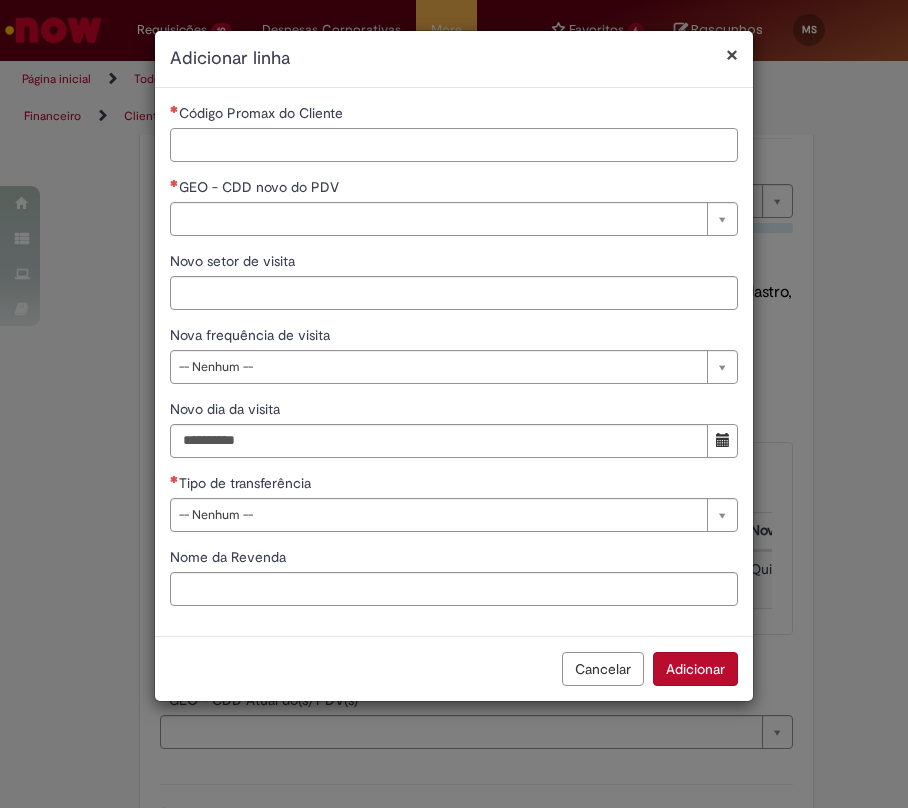 click on "Código Promax do Cliente" at bounding box center (454, 145) 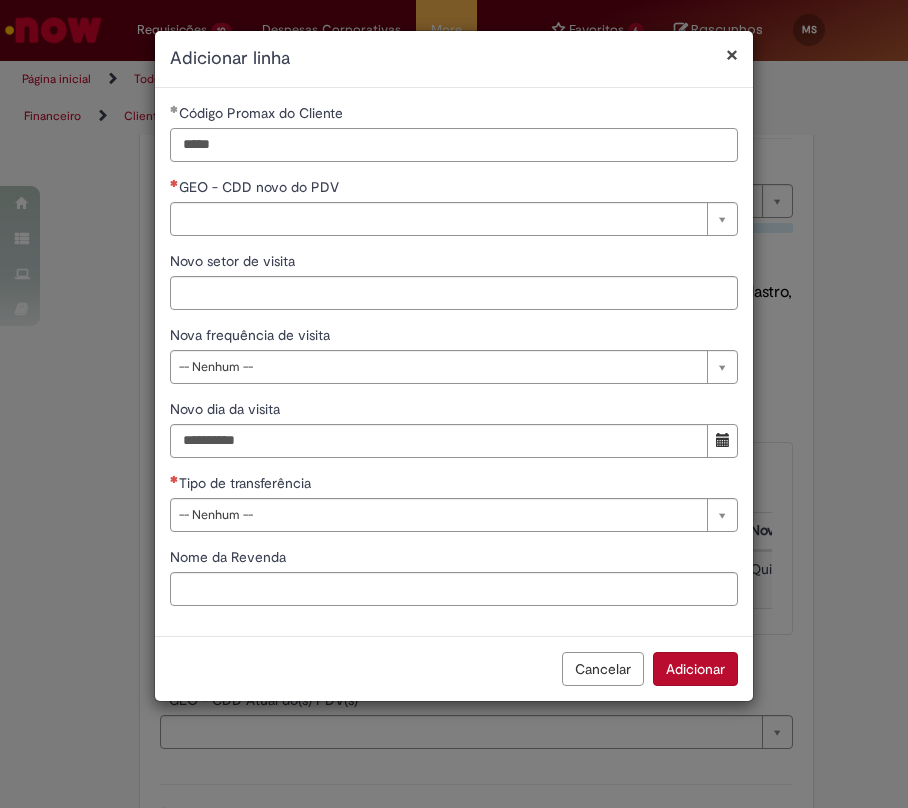 type on "*****" 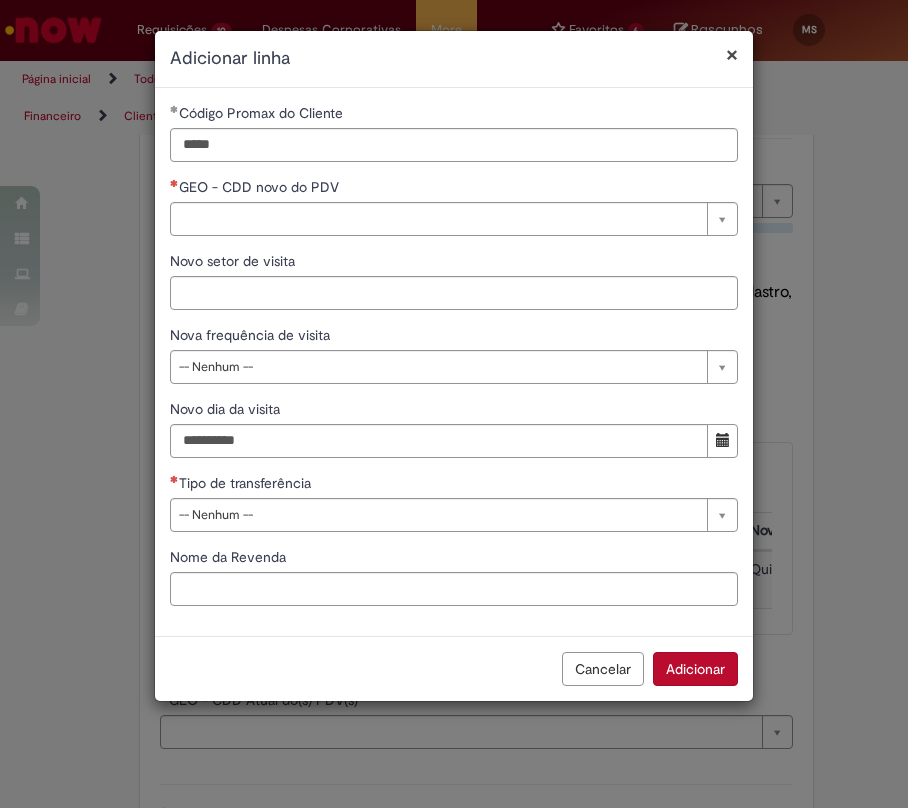 click on "**********" at bounding box center (454, 354) 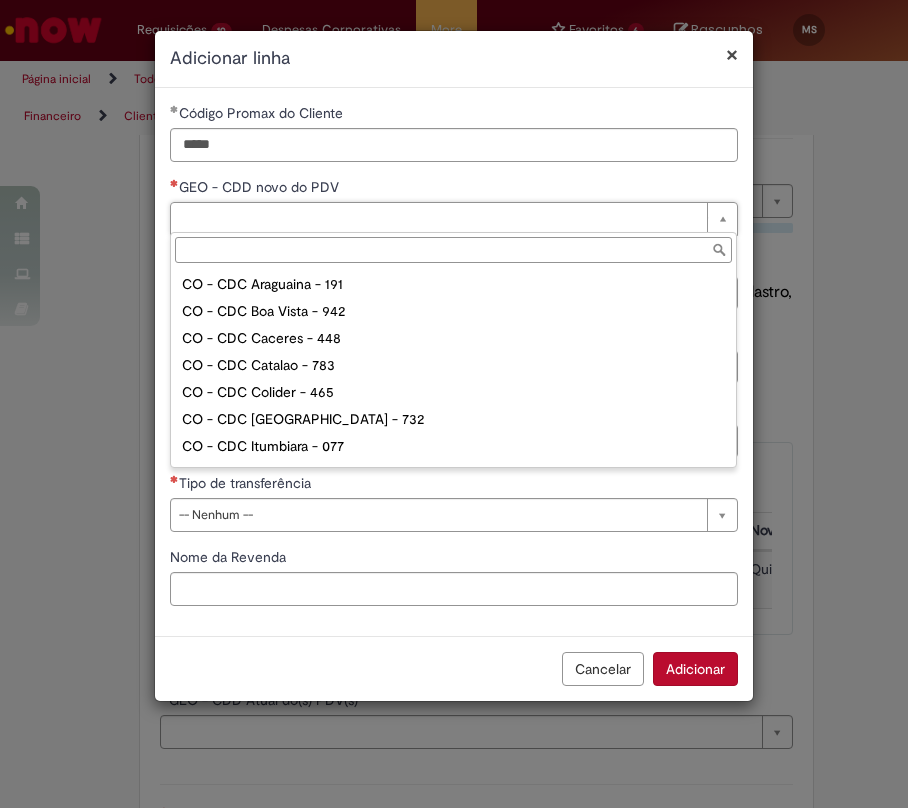 click on "GEO - CDD novo do PDV" at bounding box center [453, 250] 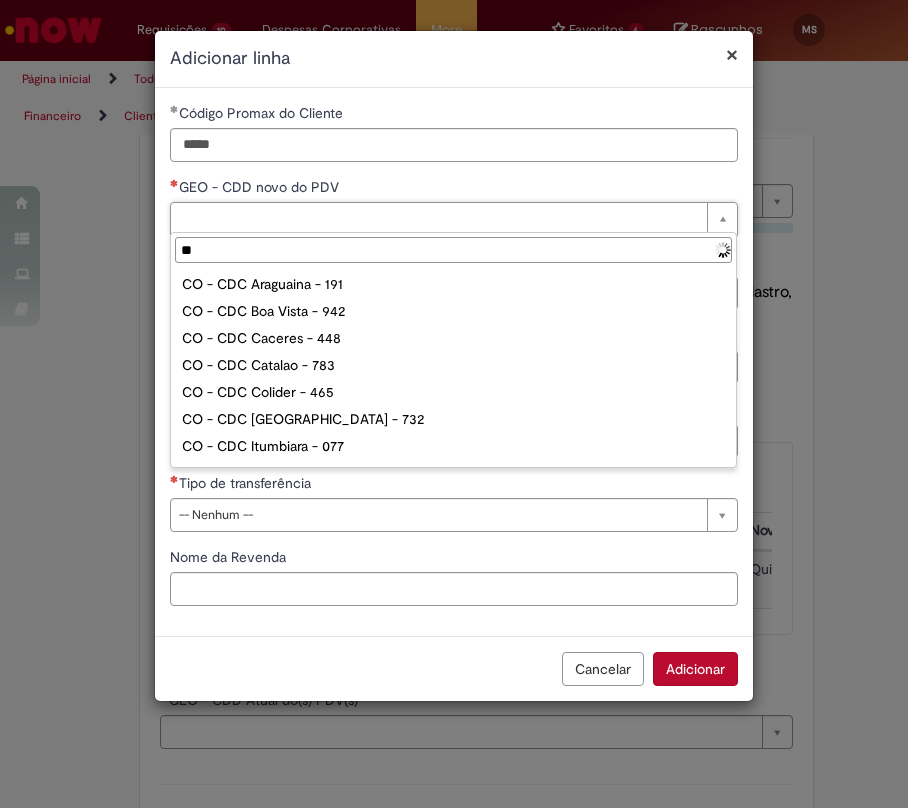 type on "***" 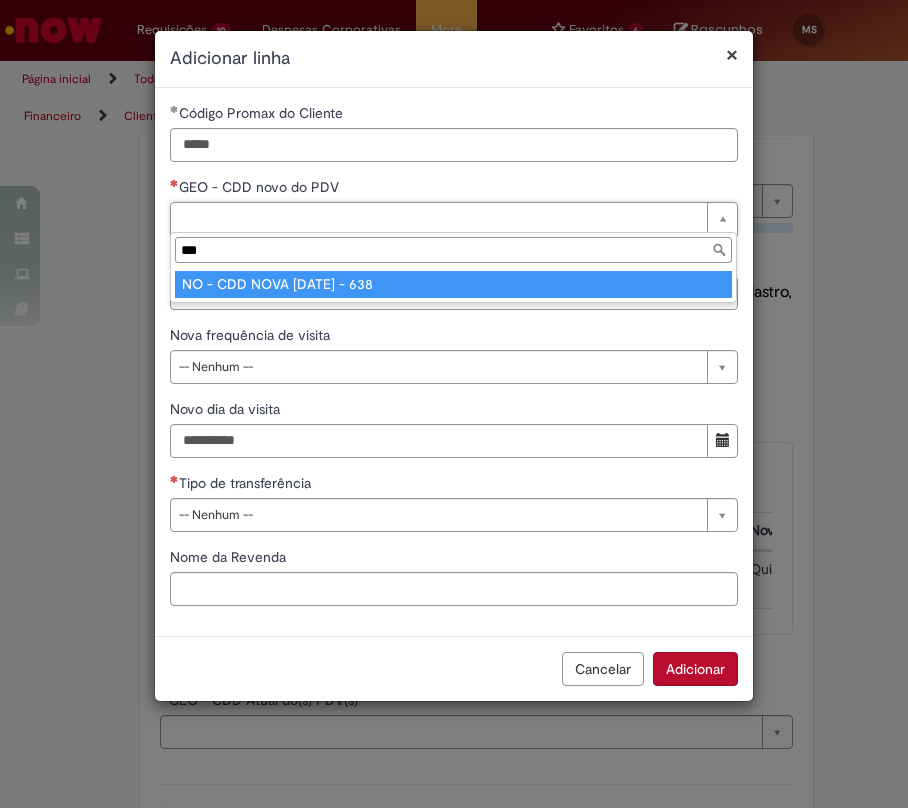 type on "***" 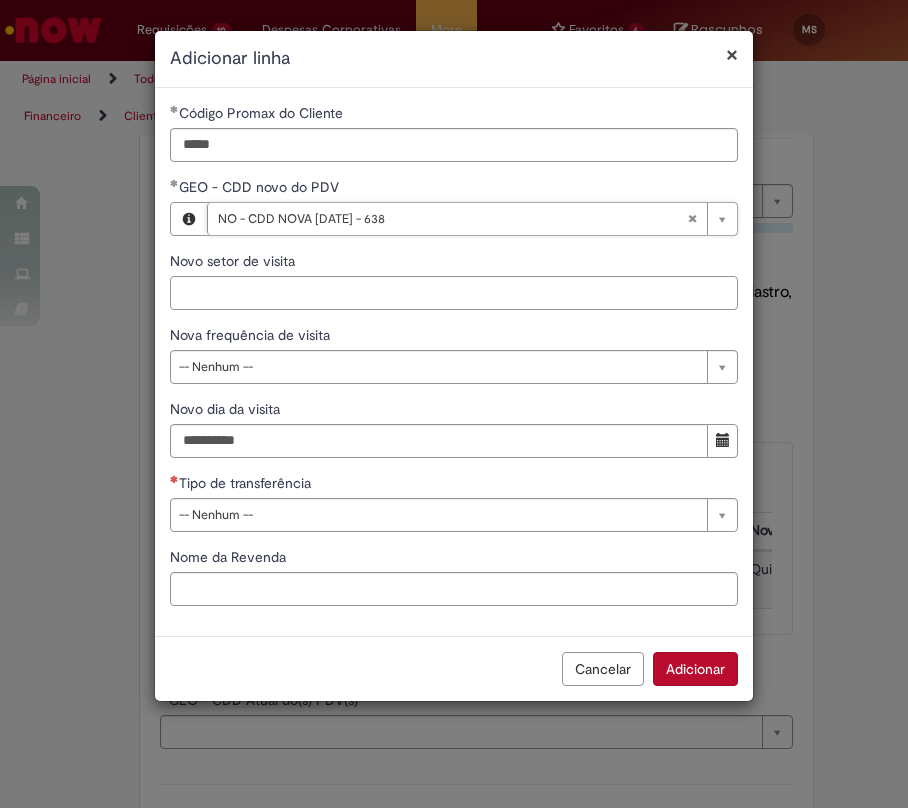click on "Novo setor de visita" at bounding box center (454, 293) 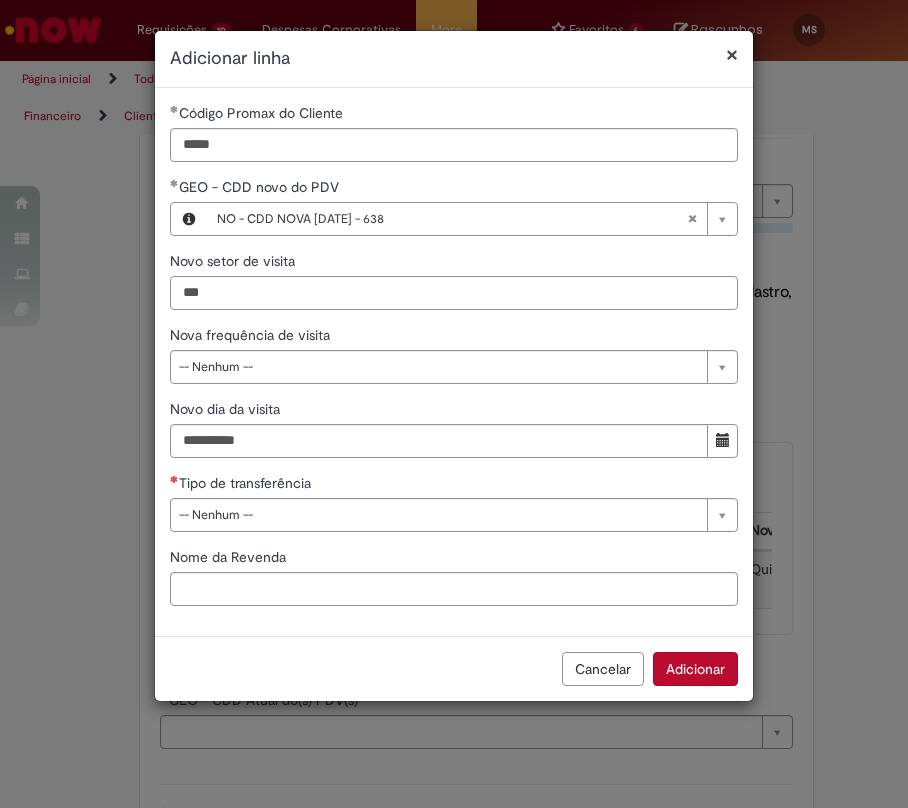 type on "***" 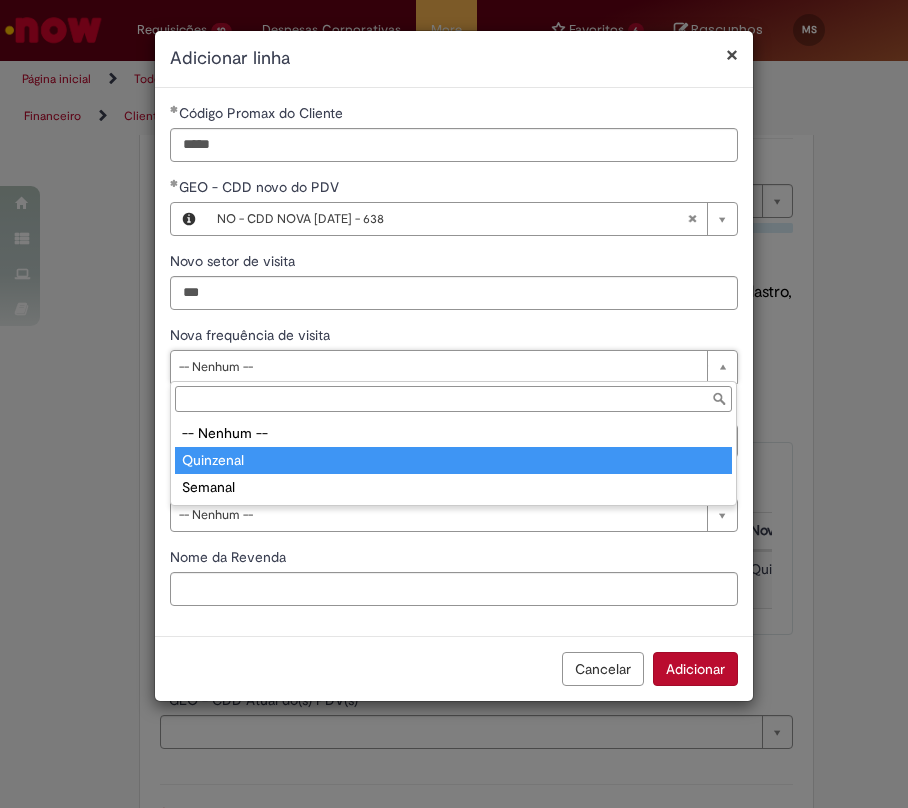 type on "*********" 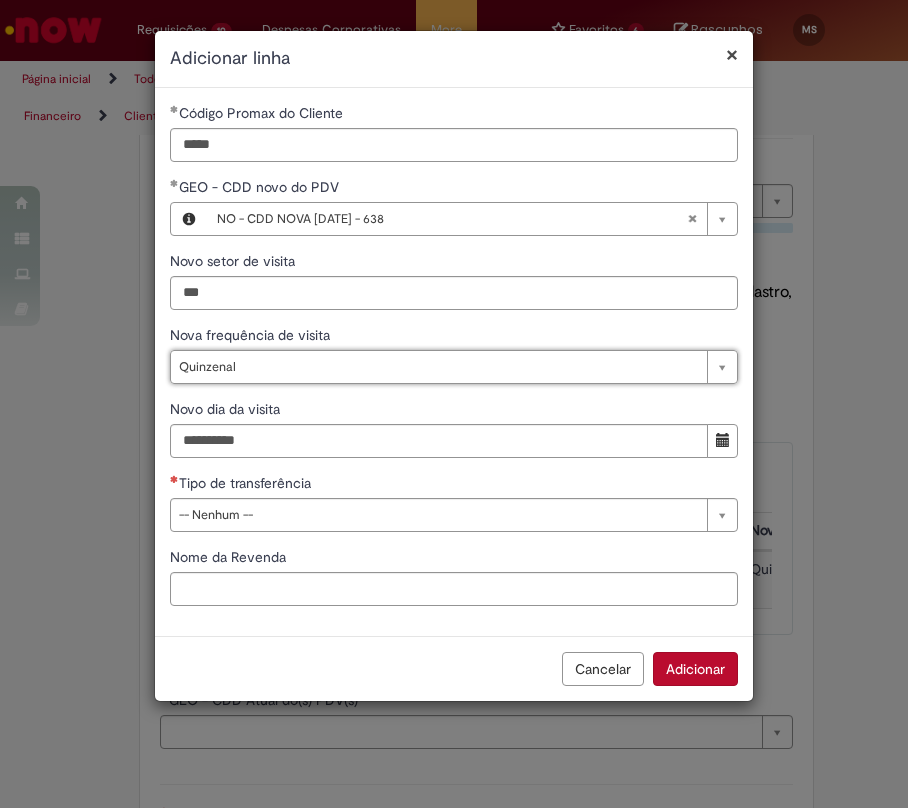 click on "Nova frequência de visita" at bounding box center [454, 337] 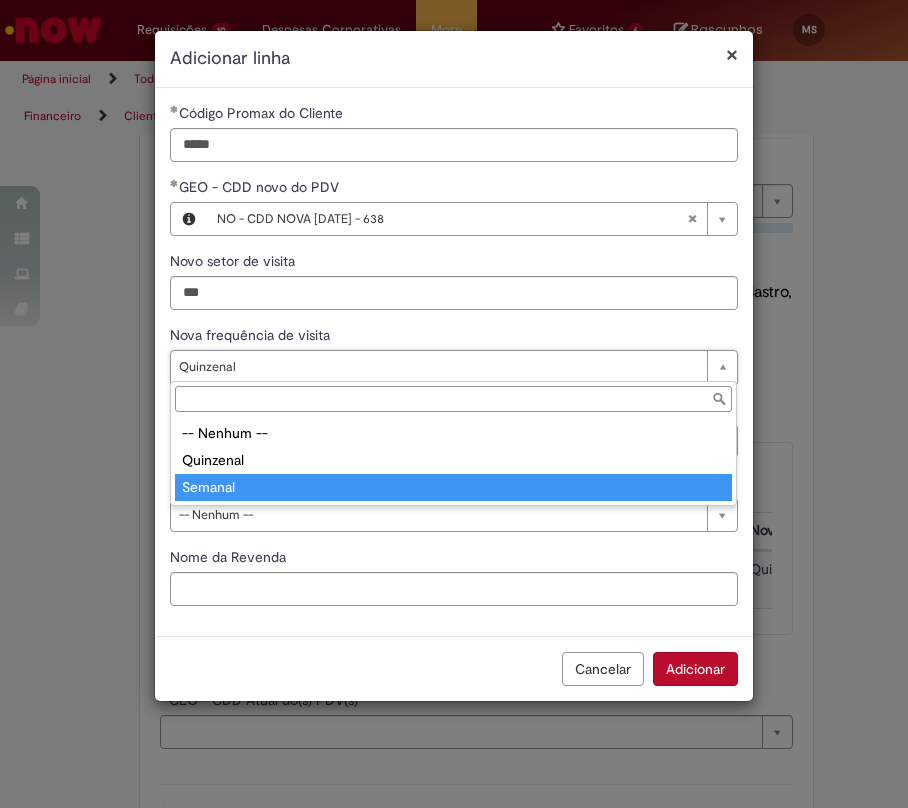type on "*******" 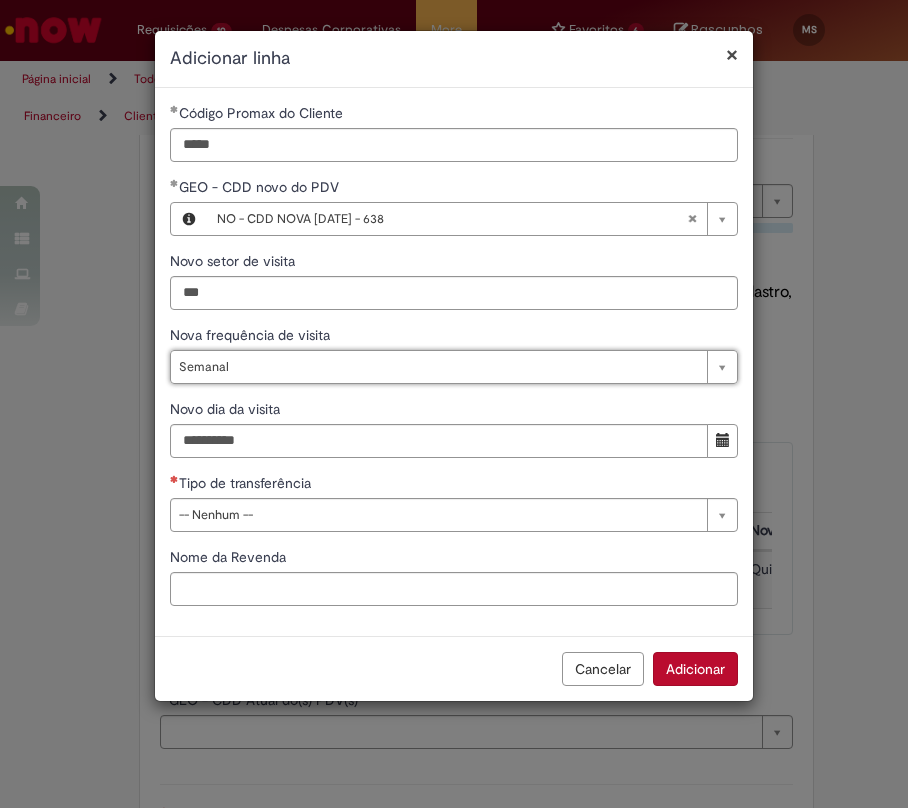 scroll, scrollTop: 0, scrollLeft: 52, axis: horizontal 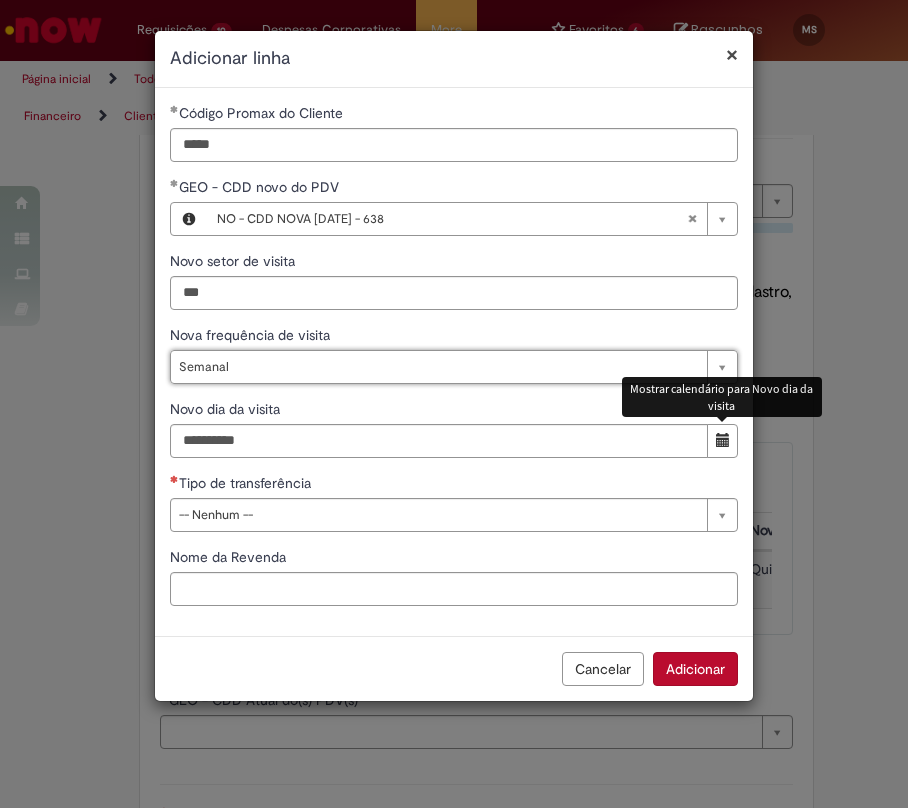 click at bounding box center (722, 441) 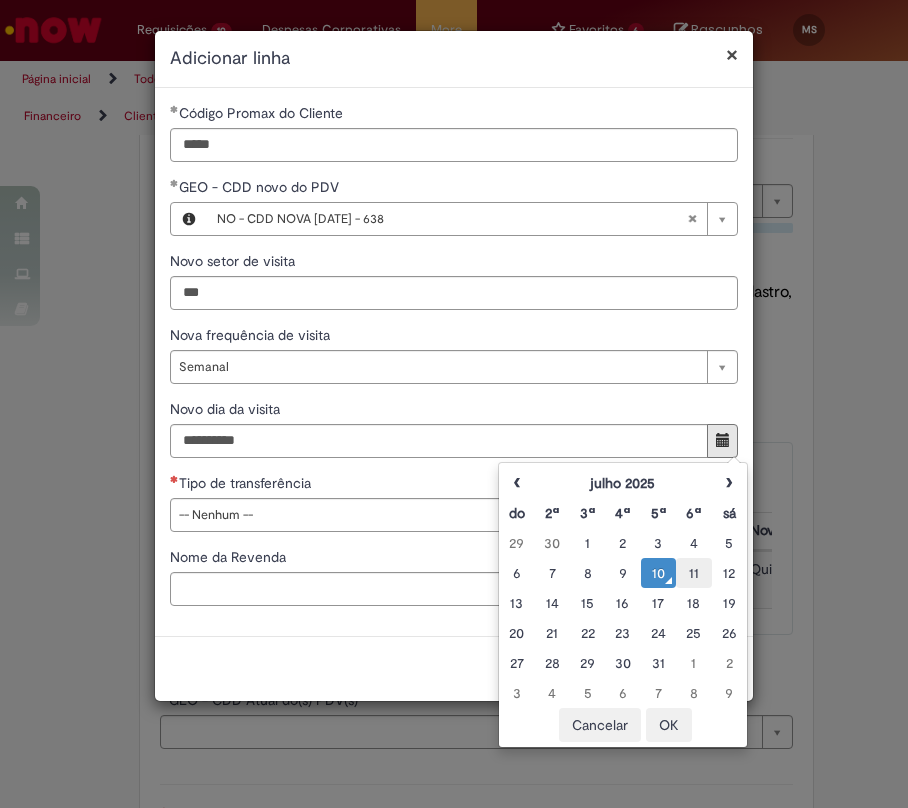click on "11" at bounding box center (693, 573) 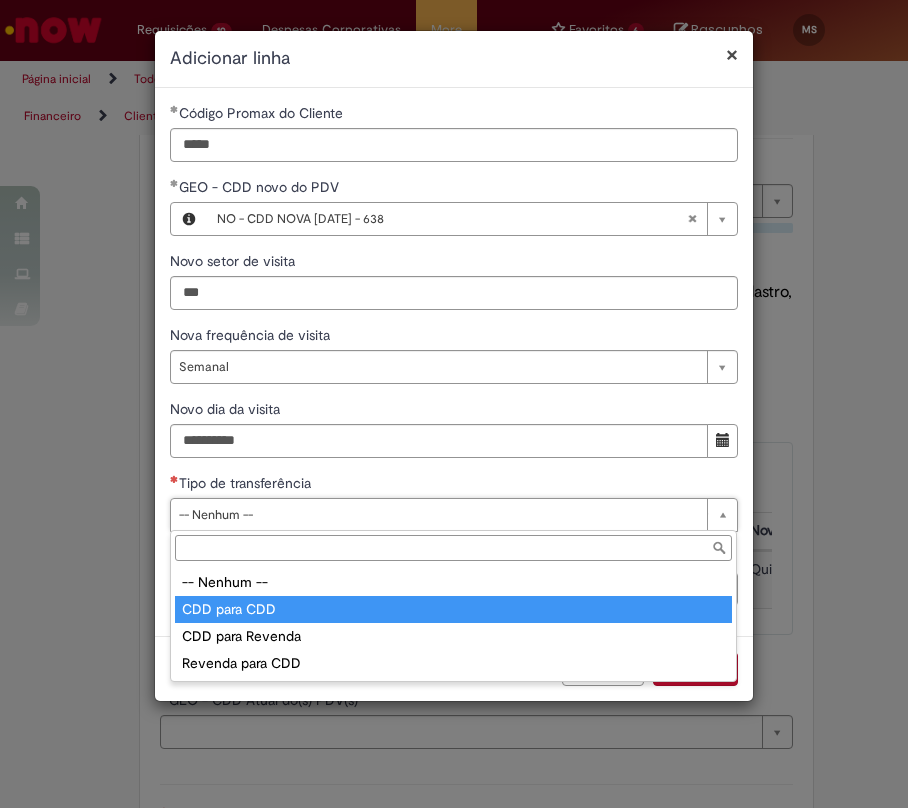 type on "**********" 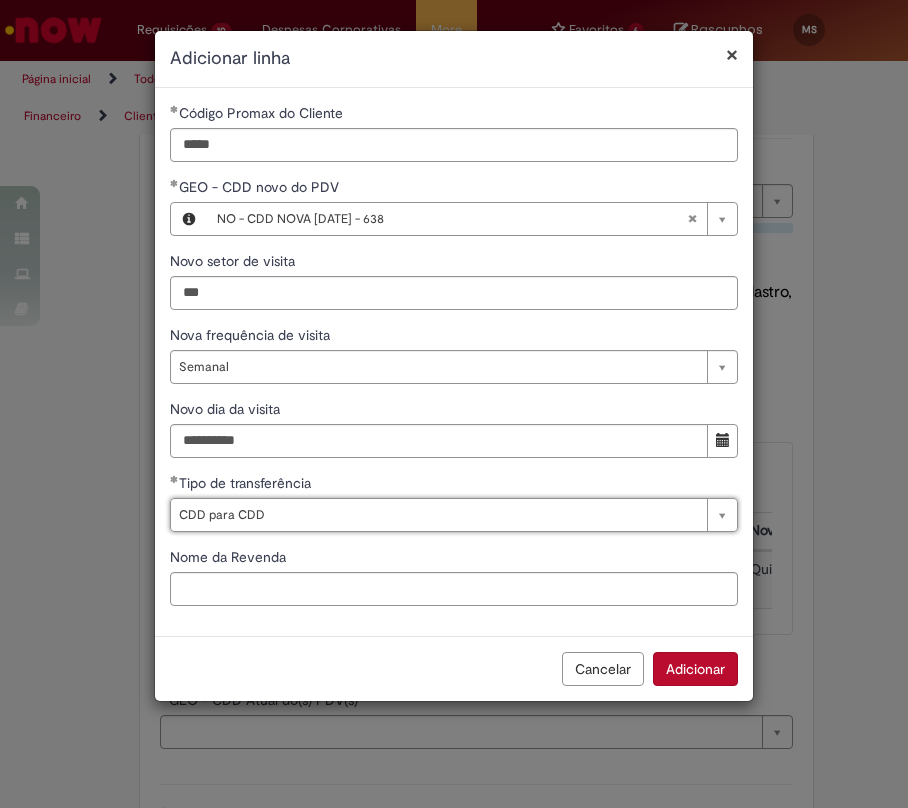 click on "Adicionar" at bounding box center [695, 669] 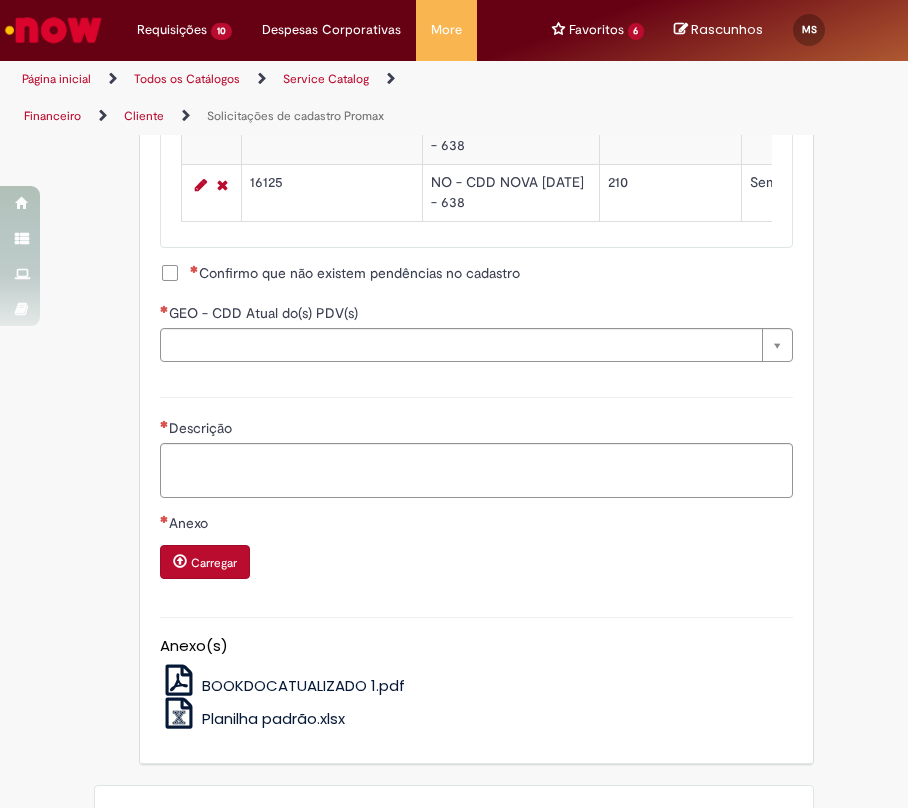 scroll, scrollTop: 1556, scrollLeft: 0, axis: vertical 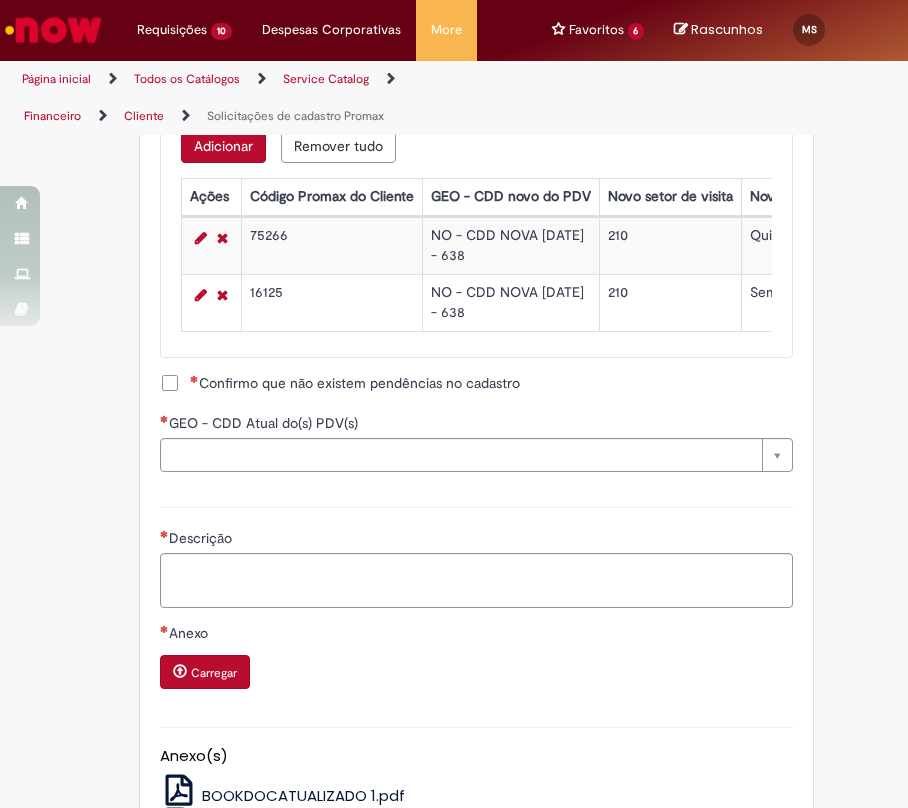 click on "Descrição" at bounding box center [476, 555] 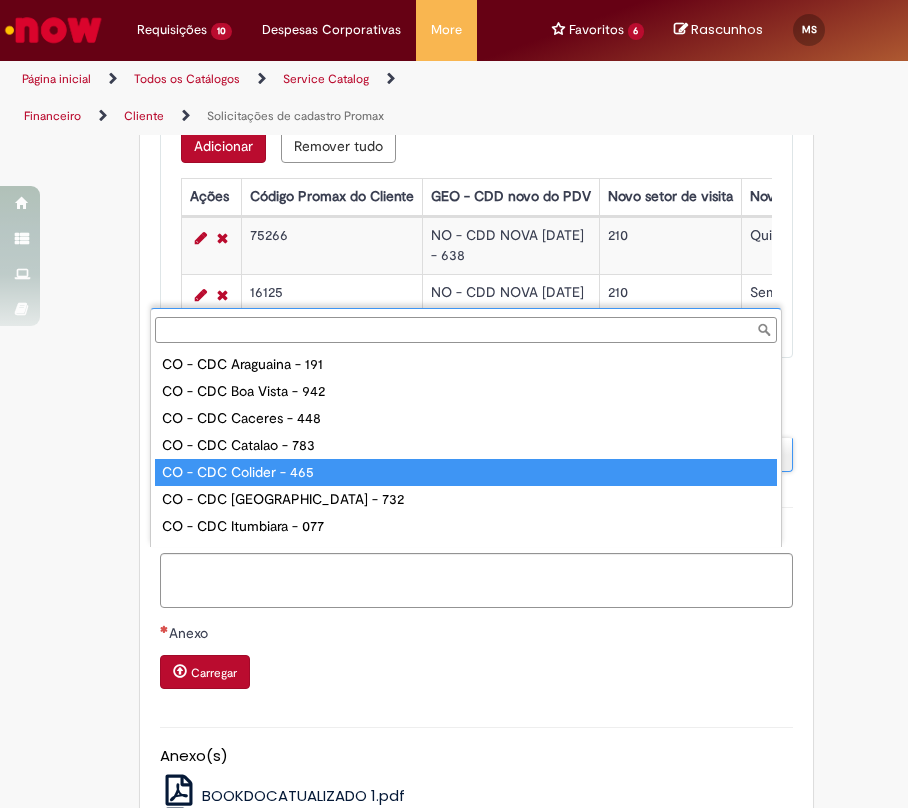 type on "**********" 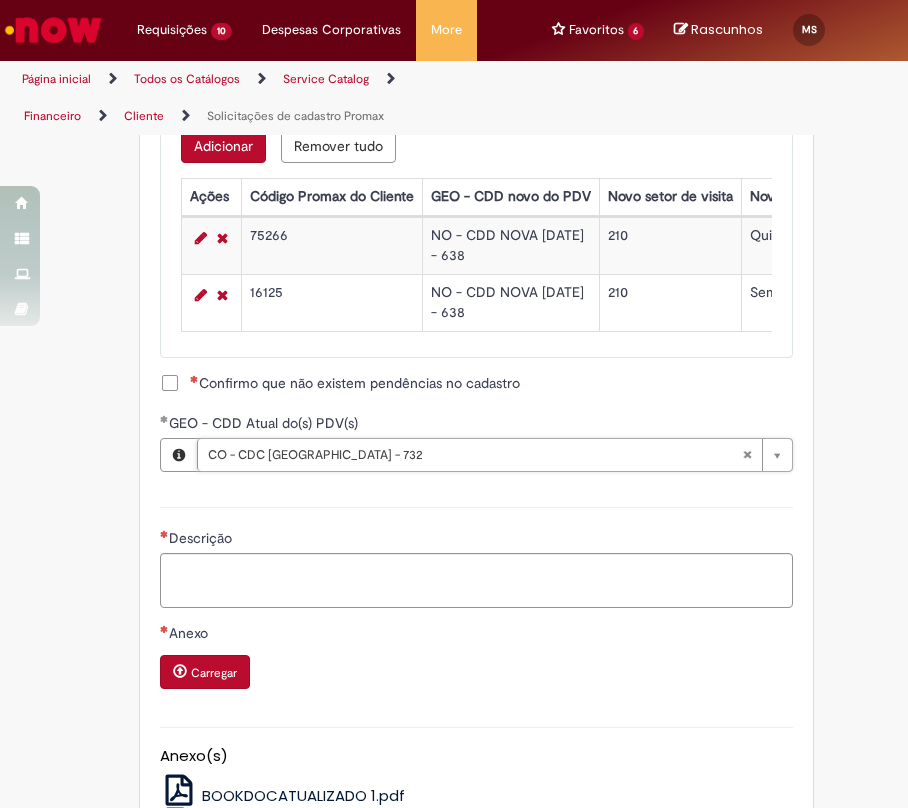 type 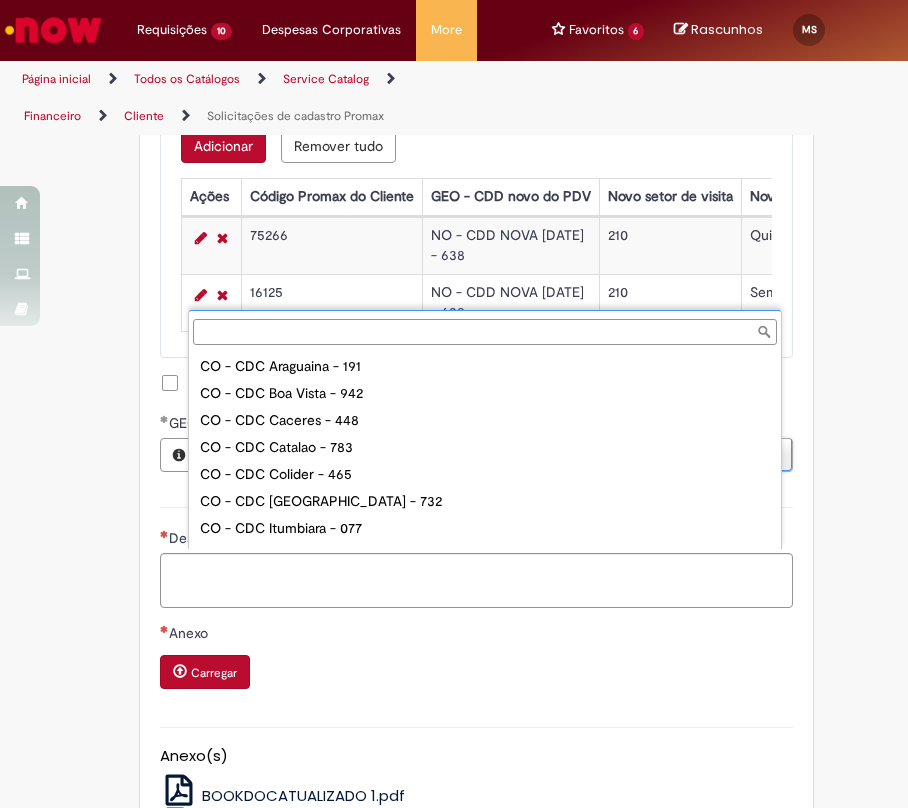 click on "GEO - CDD Atual do(s) PDV(s)" at bounding box center (485, 332) 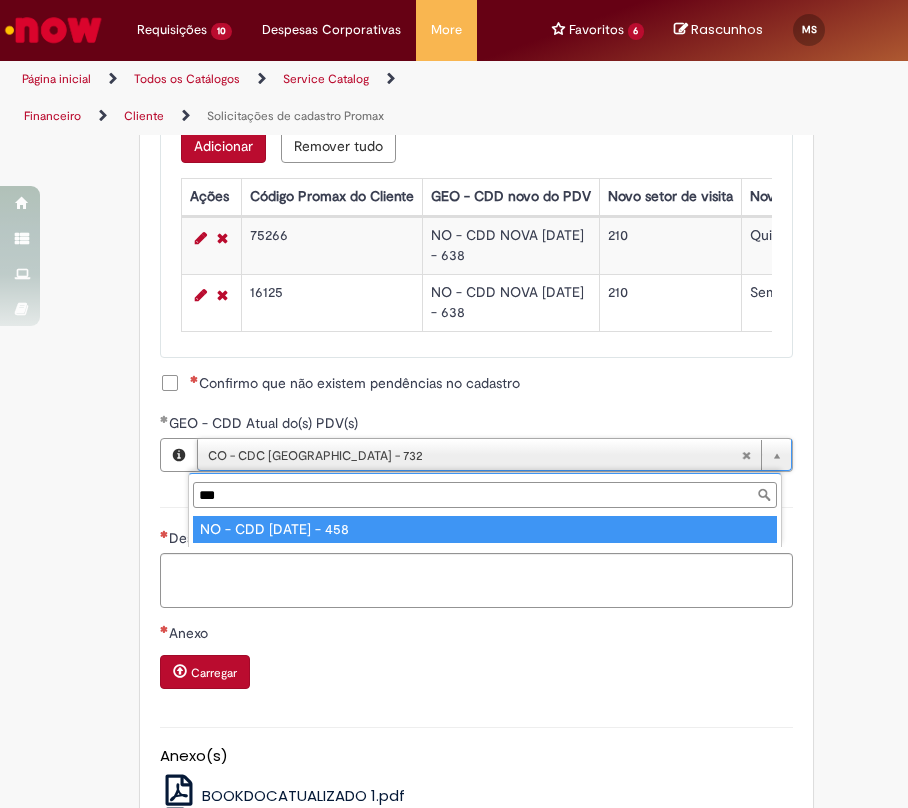 type on "***" 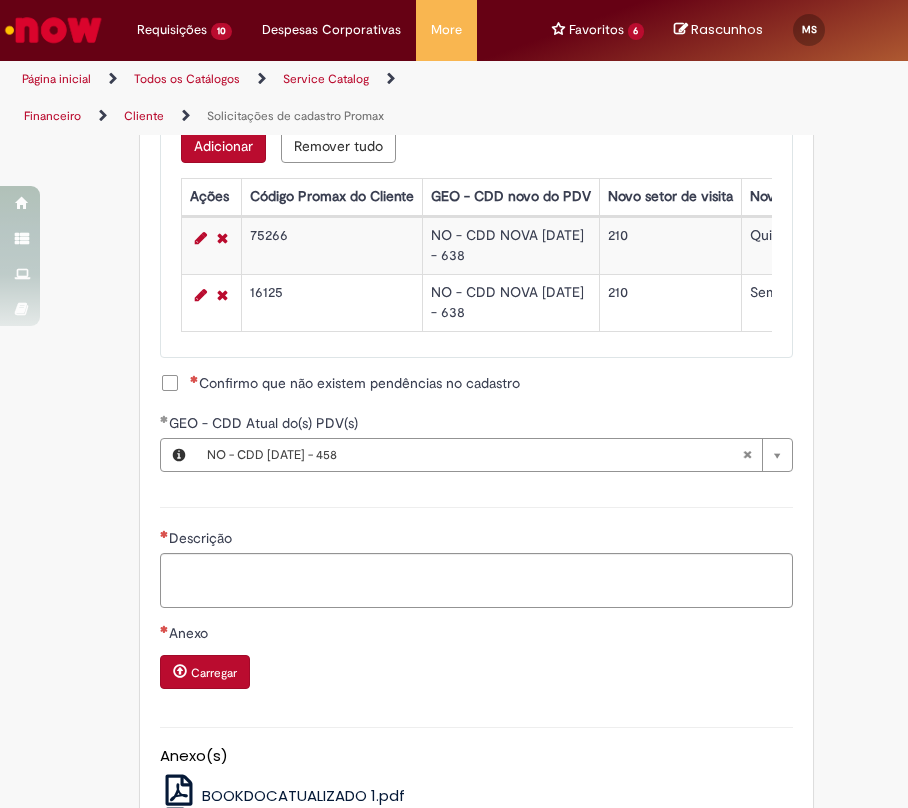 scroll, scrollTop: 0, scrollLeft: 0, axis: both 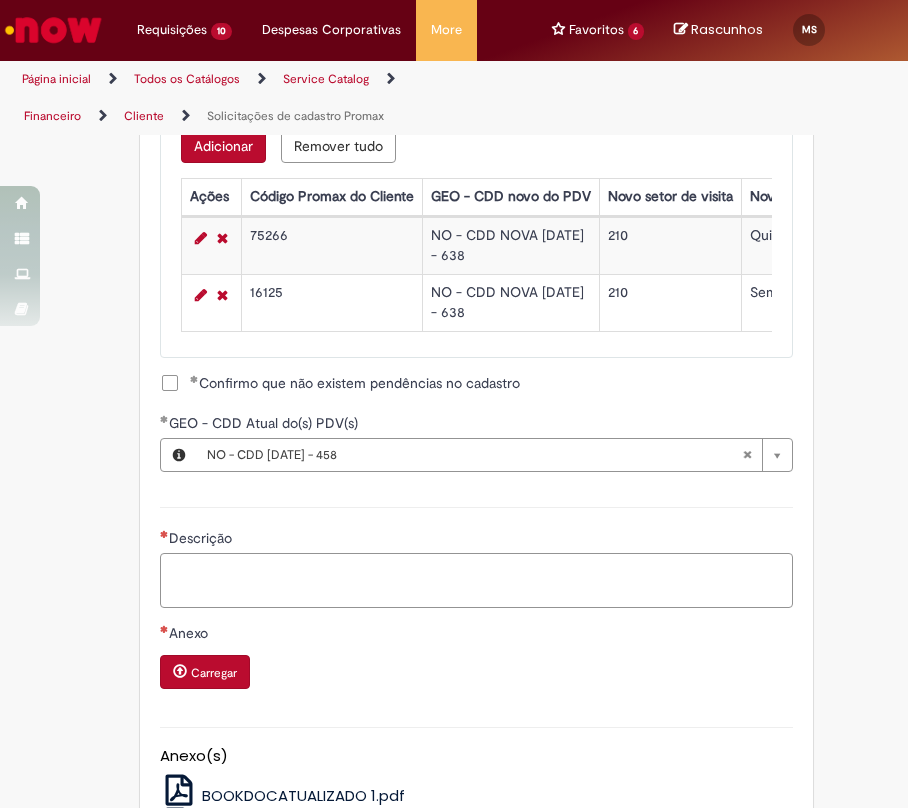 click on "Descrição" at bounding box center [476, 580] 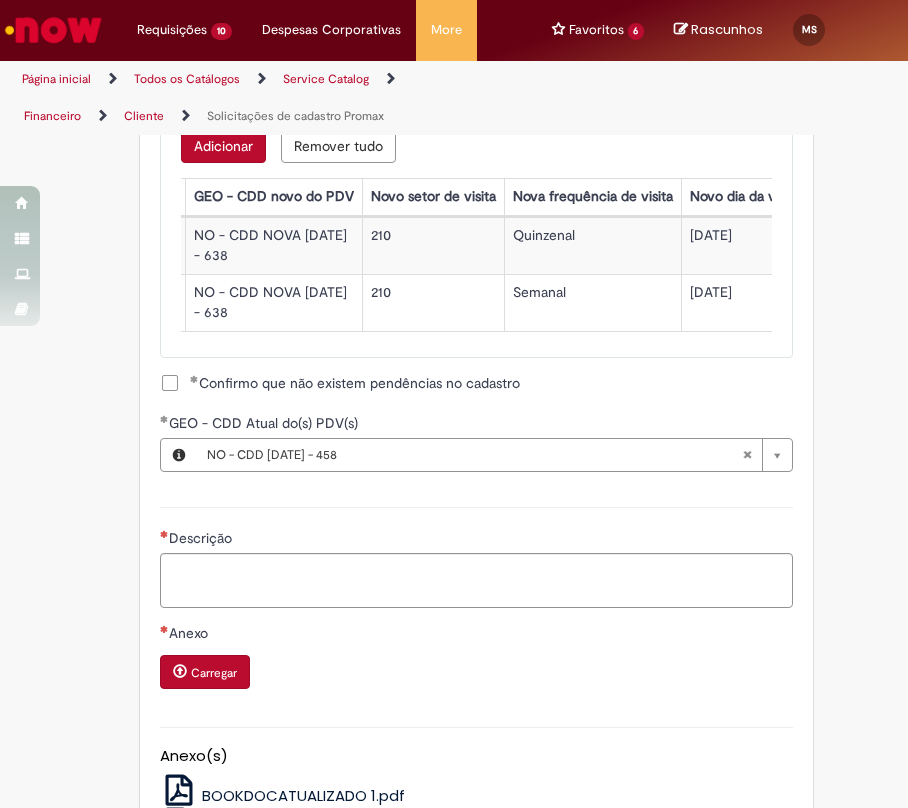 drag, startPoint x: 241, startPoint y: 320, endPoint x: 745, endPoint y: 380, distance: 507.55887 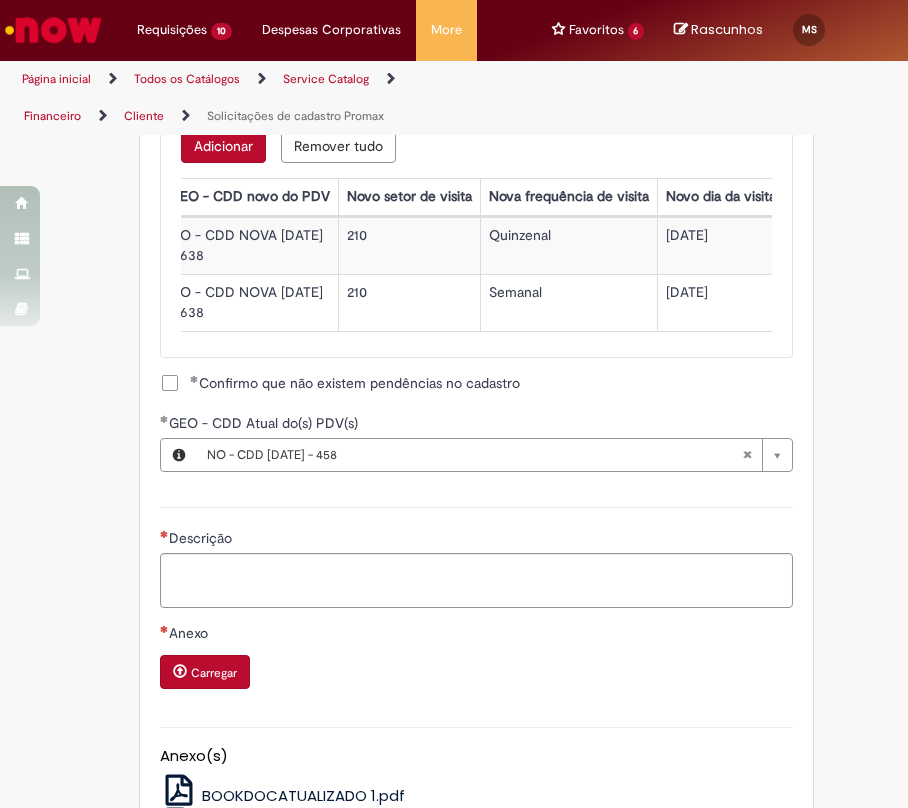 copy on "75266 NO - CDD NOVA [DATE] - 638 210 Quinzenal [DATE] CDD para CDD 16125 NO - CDD NOVA [DATE] - 638 210 Semanal [DATE]" 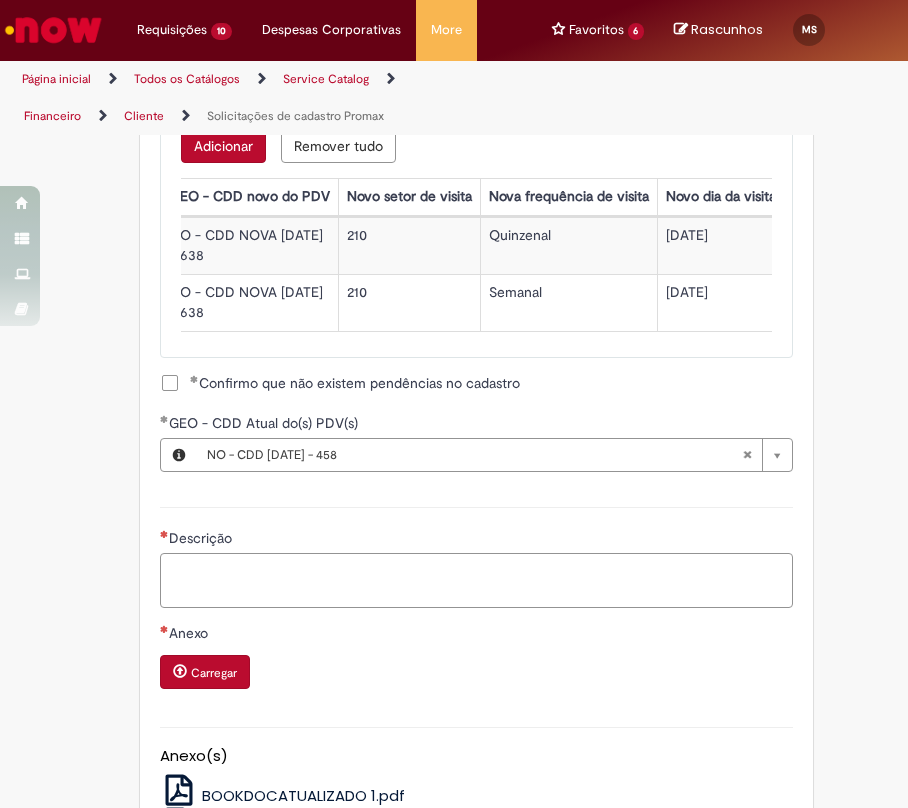click on "Descrição" at bounding box center [476, 580] 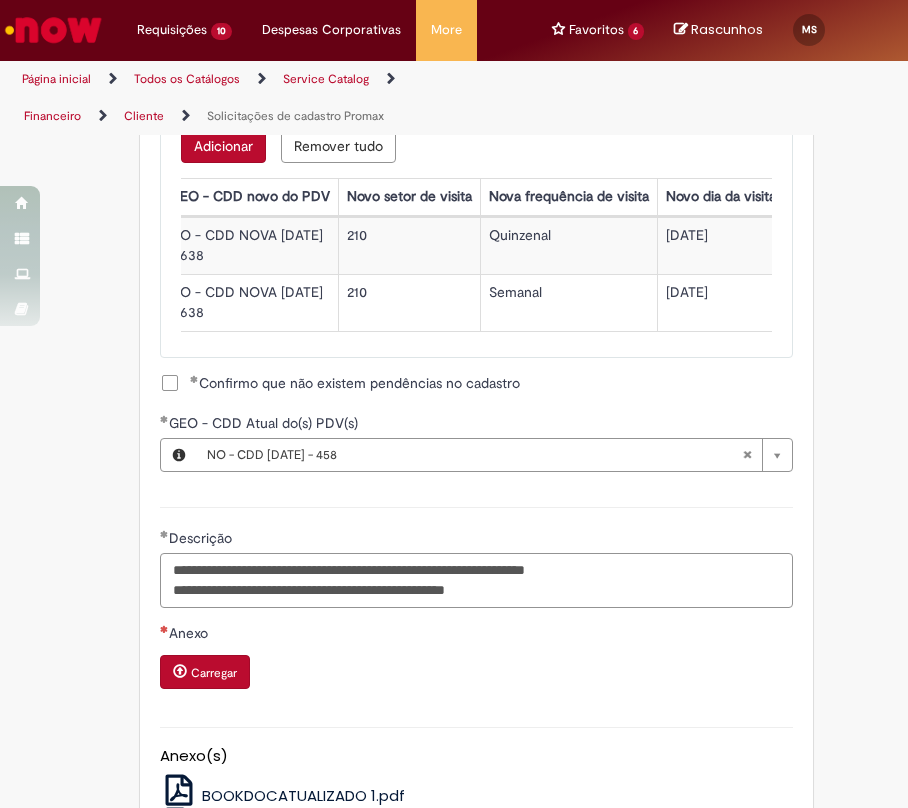 scroll, scrollTop: 1777, scrollLeft: 0, axis: vertical 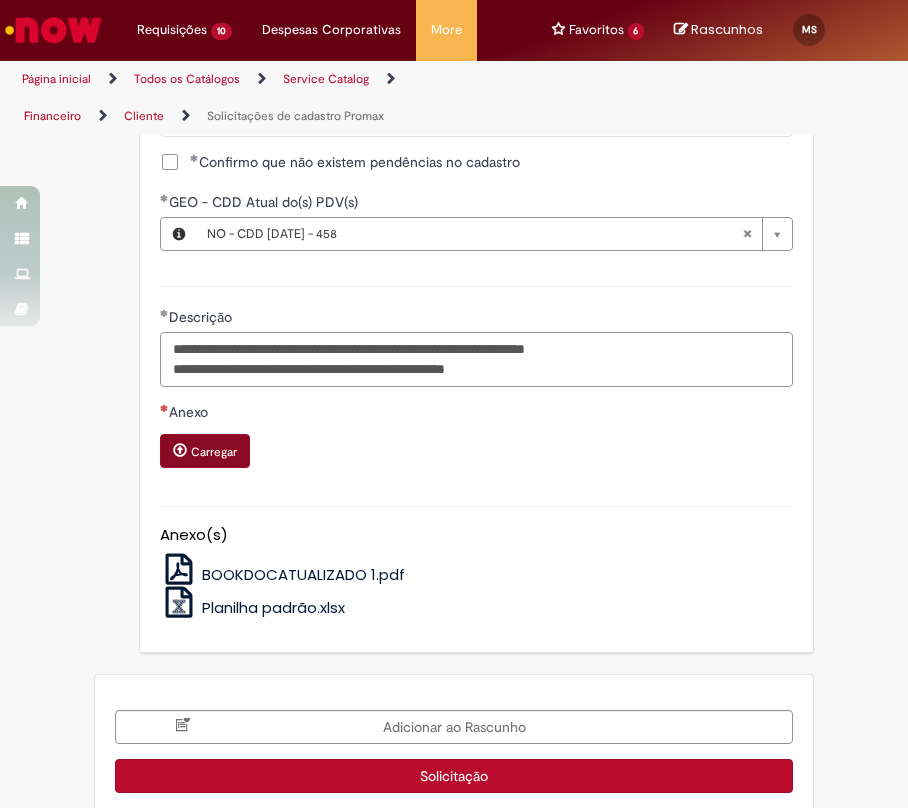 type on "**********" 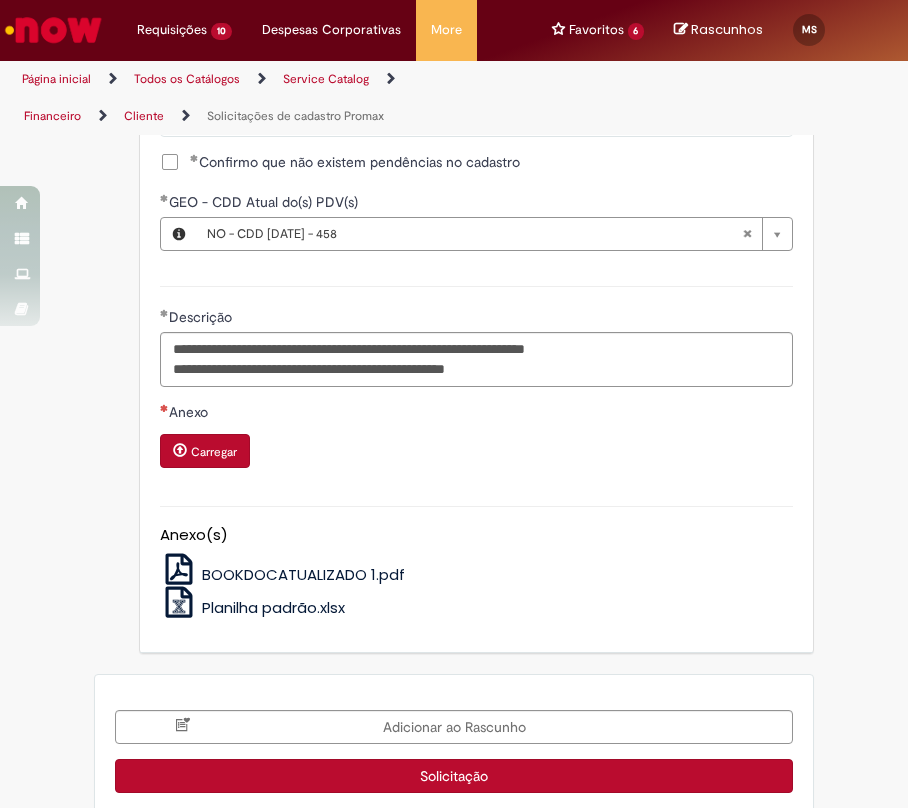 click on "Carregar" at bounding box center (205, 451) 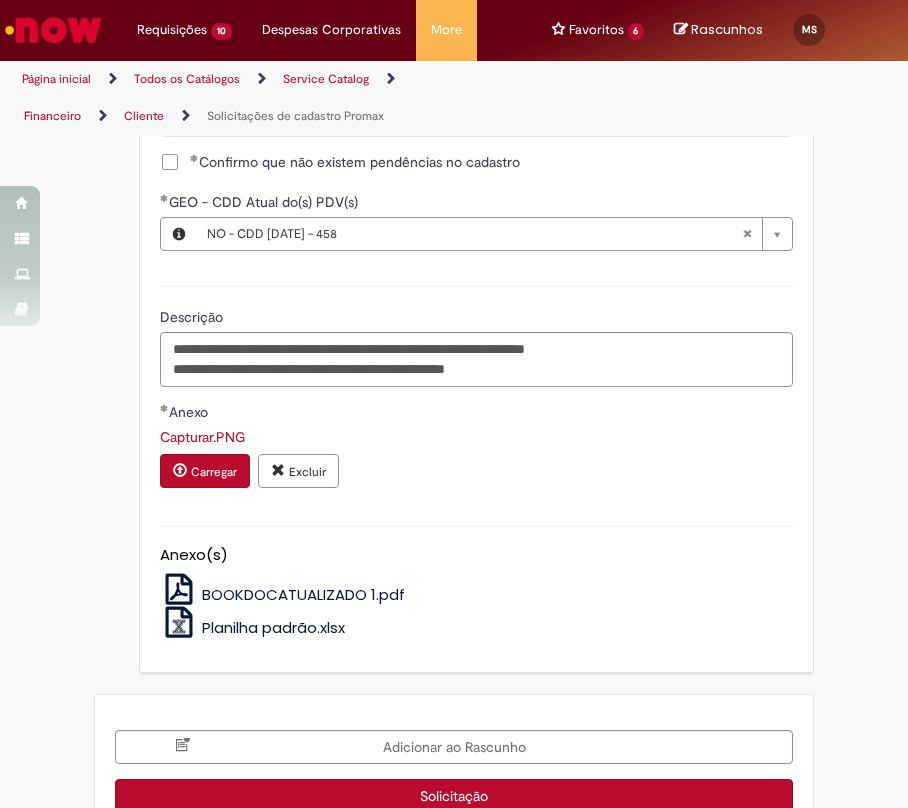 scroll, scrollTop: 1940, scrollLeft: 0, axis: vertical 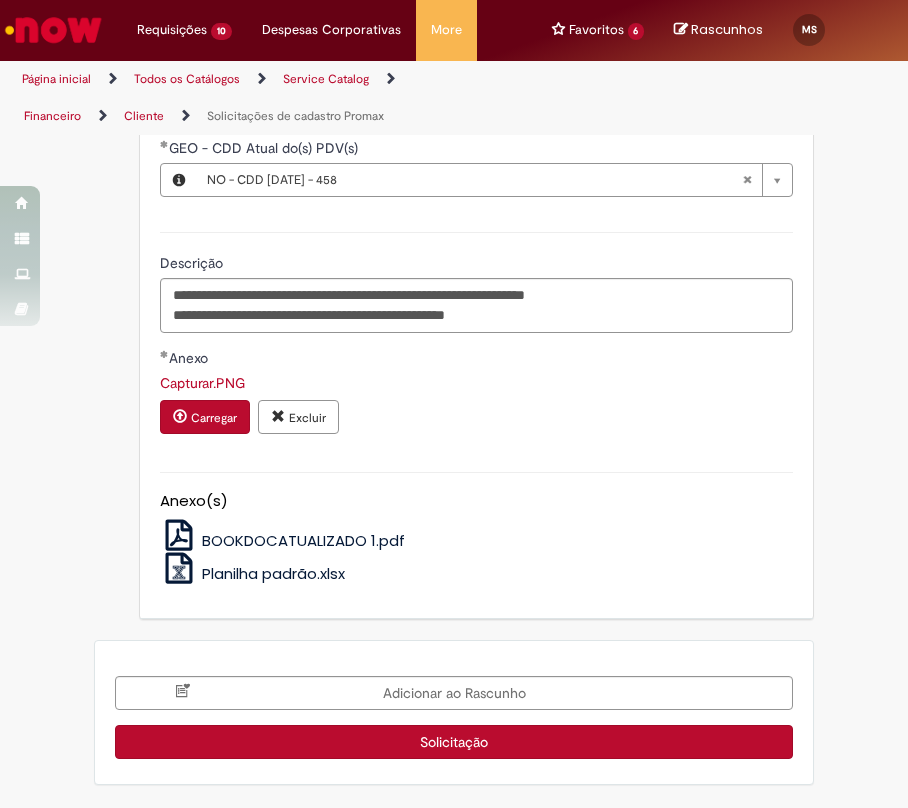click on "Solicitação" at bounding box center (454, 742) 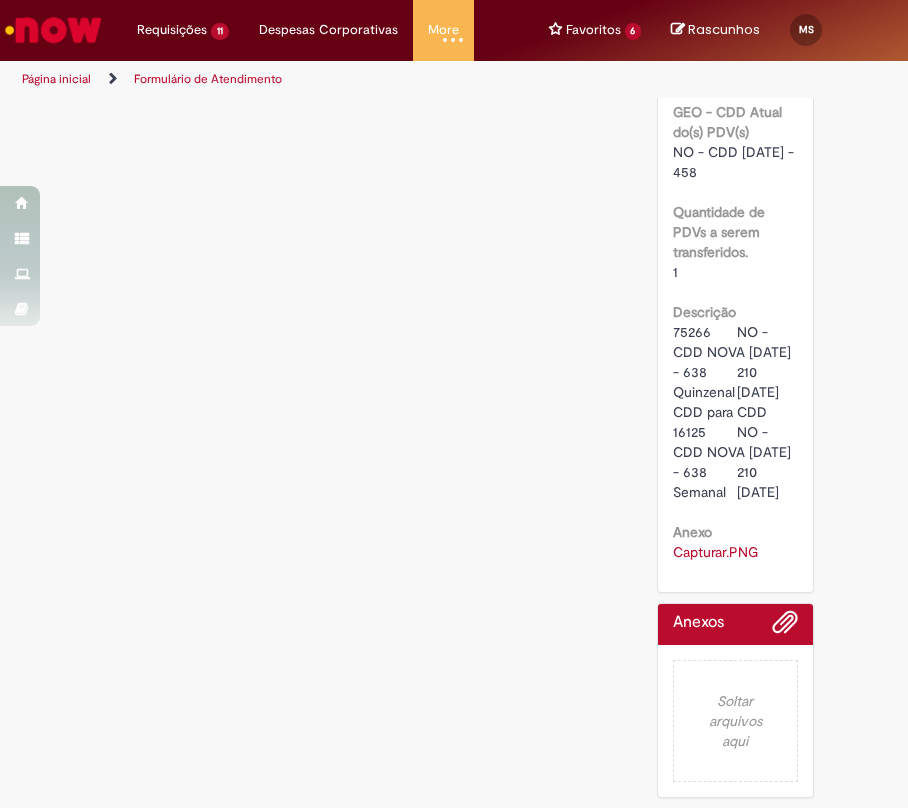 scroll, scrollTop: 0, scrollLeft: 0, axis: both 